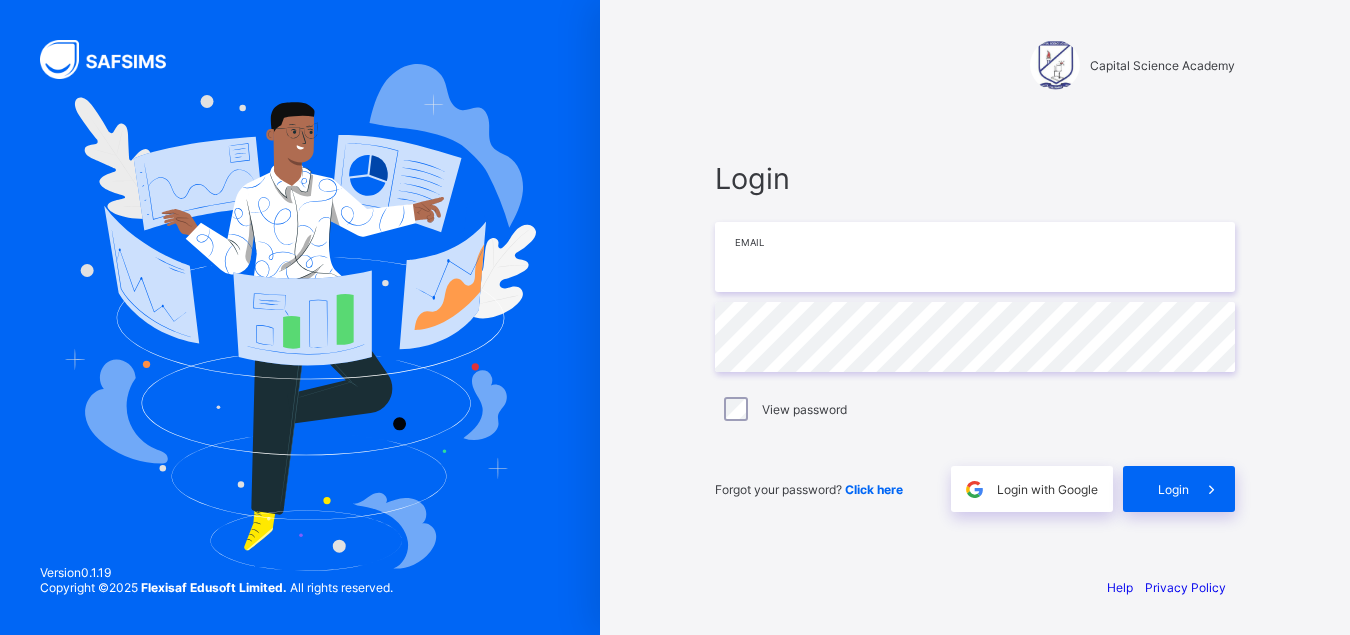 scroll, scrollTop: 0, scrollLeft: 0, axis: both 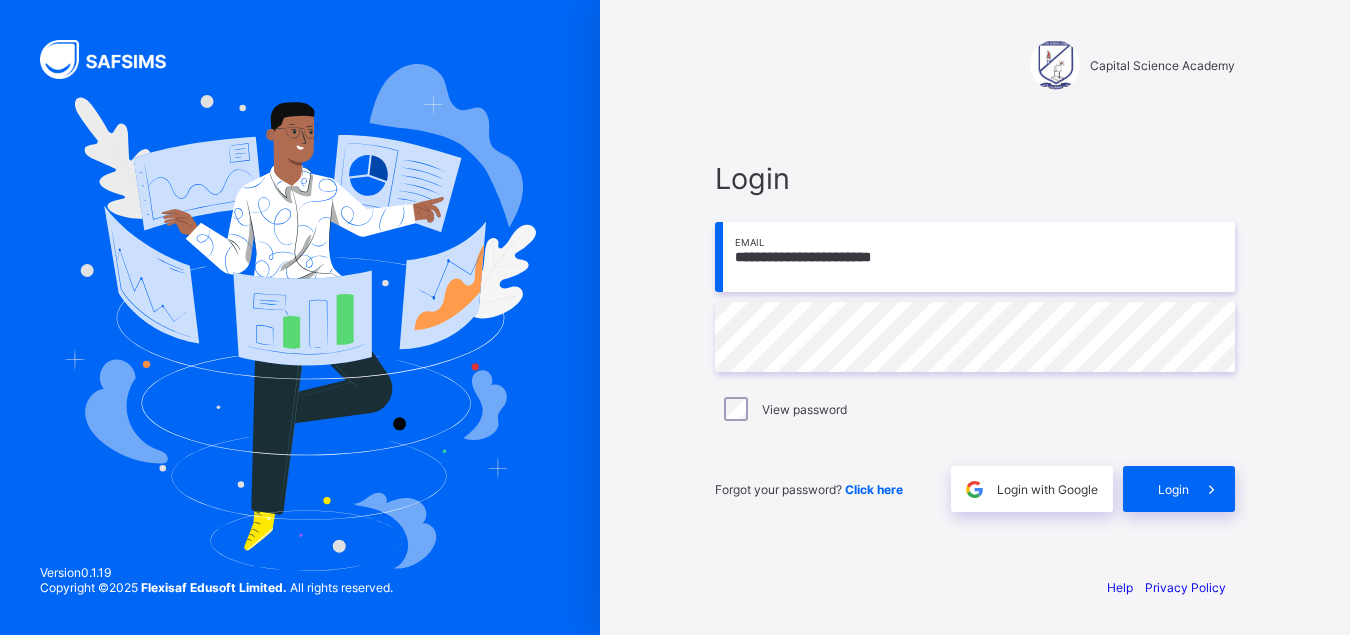 type on "**********" 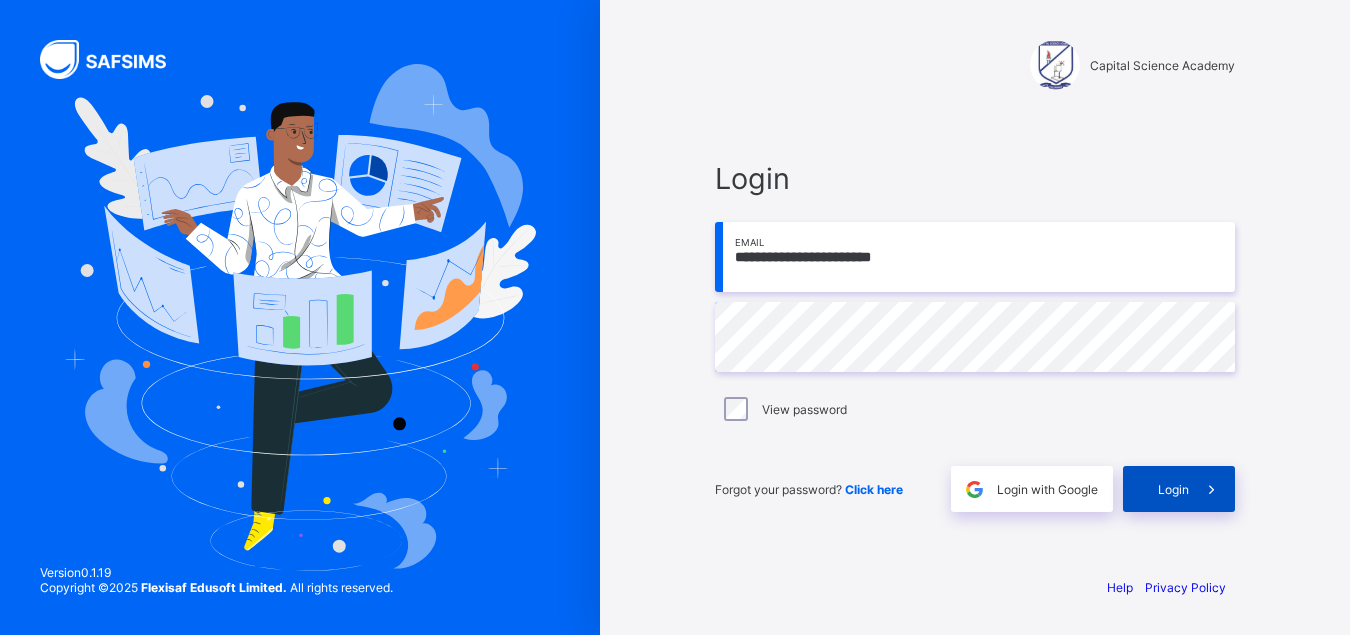 click on "Login" at bounding box center (1173, 489) 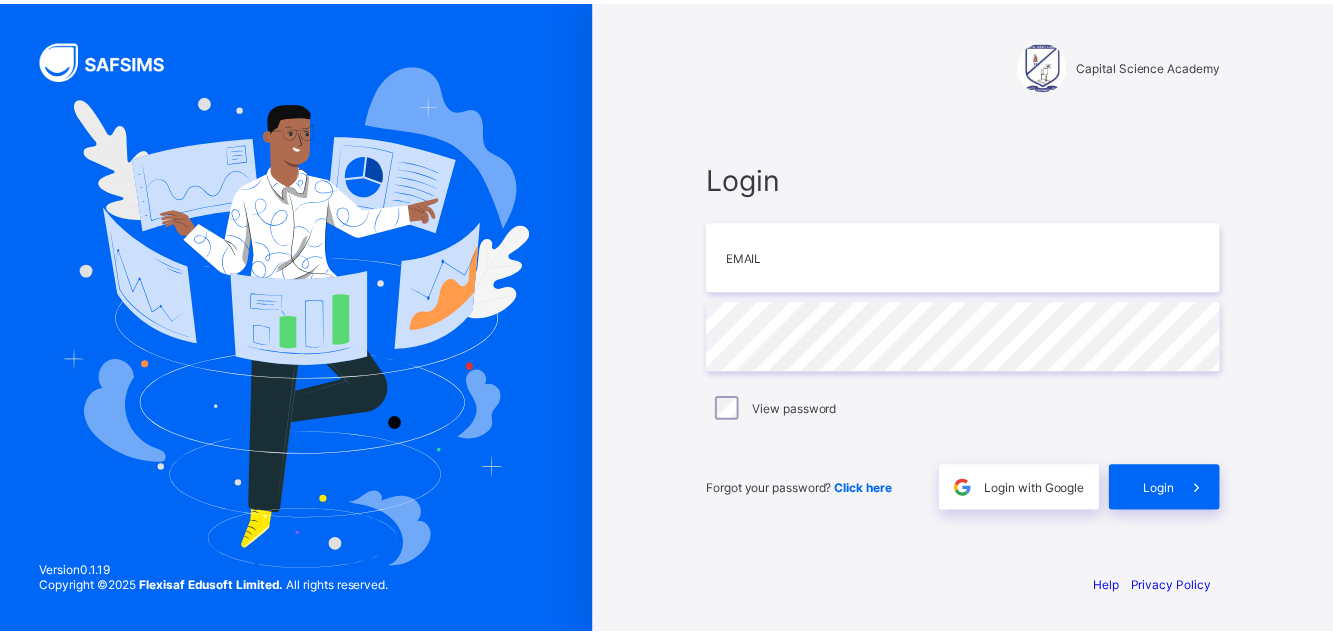 scroll, scrollTop: 0, scrollLeft: 0, axis: both 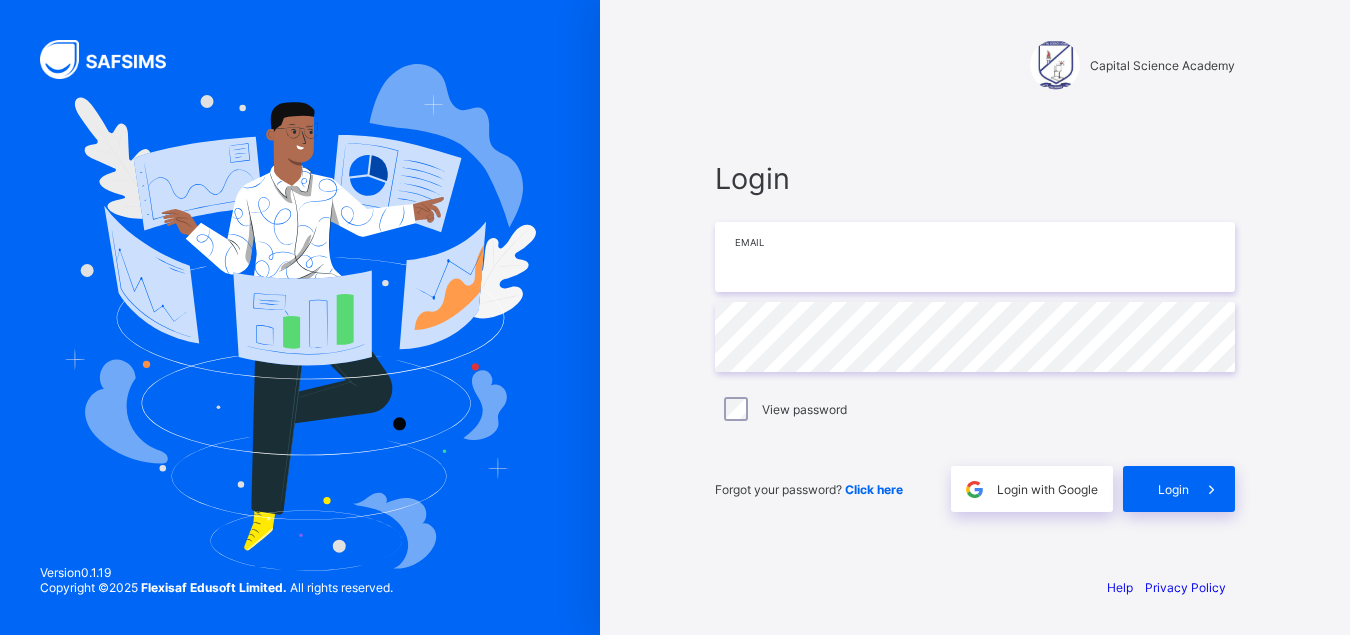 click at bounding box center [975, 257] 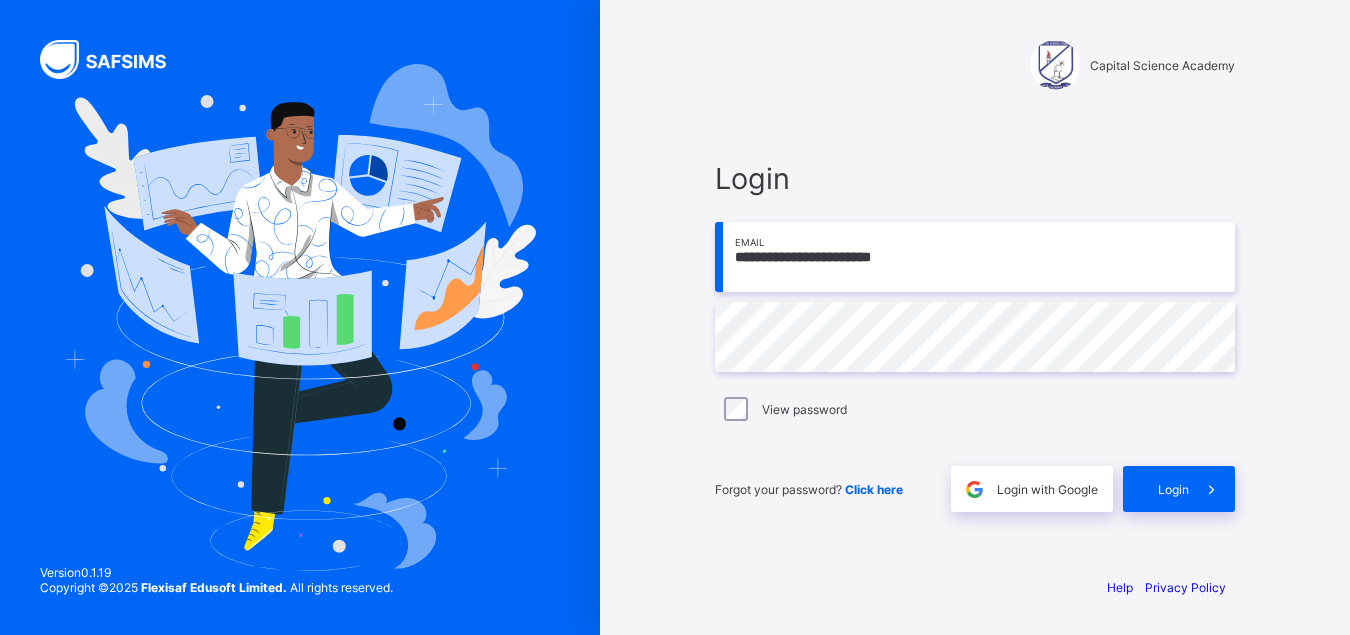 type on "**********" 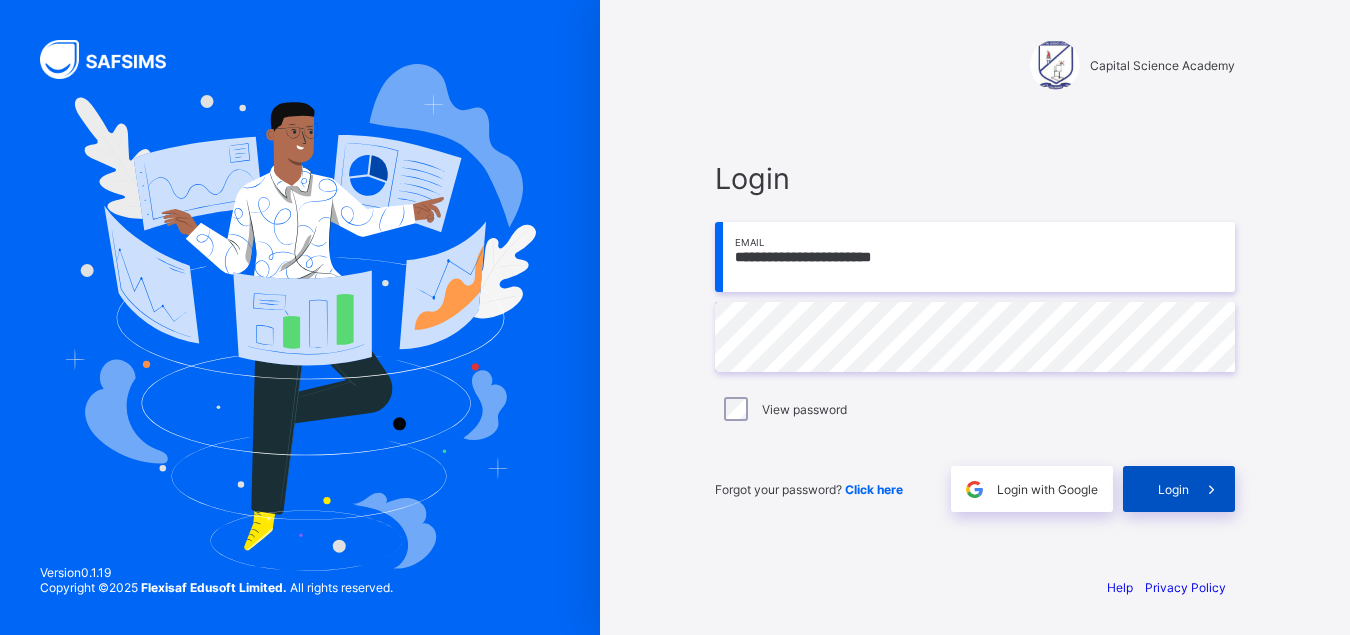 click at bounding box center [1212, 489] 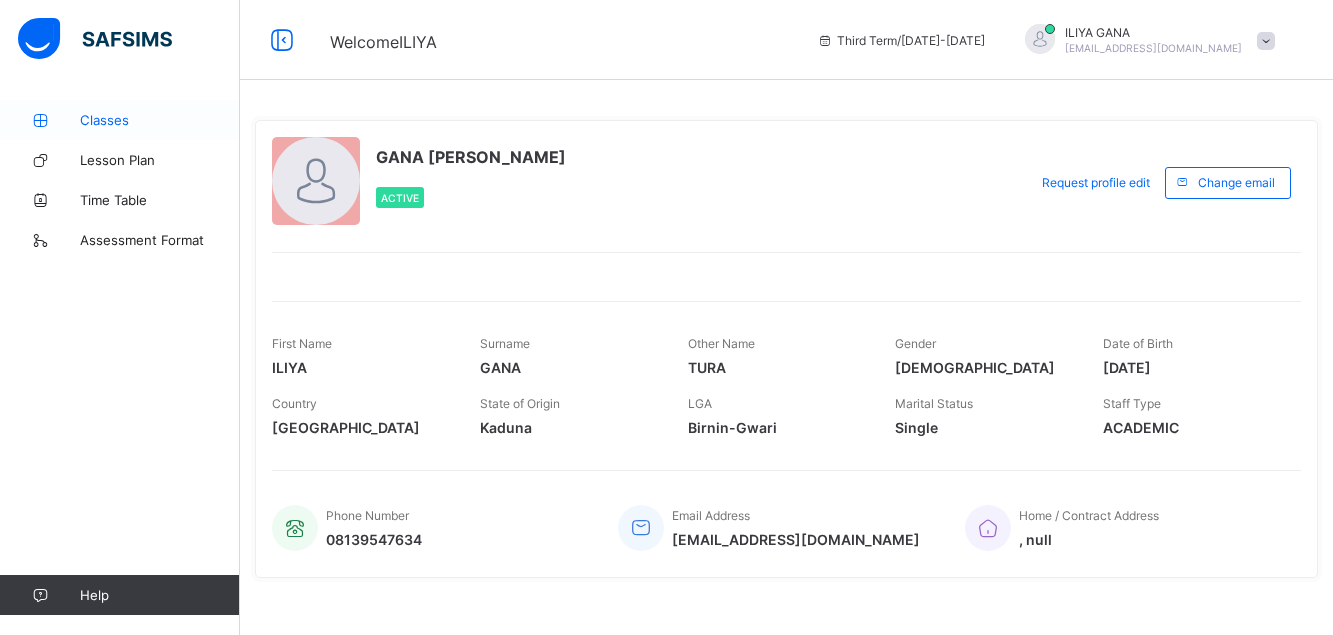 click on "Classes" at bounding box center (160, 120) 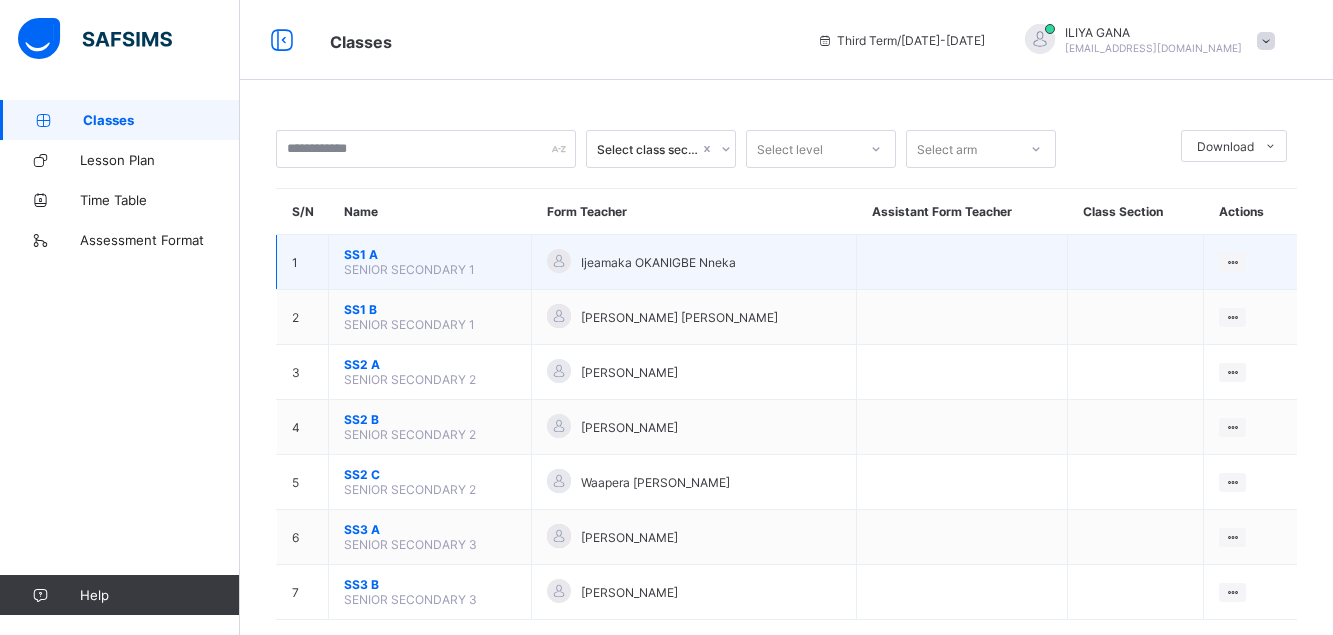 click on "SENIOR SECONDARY 1" at bounding box center (409, 269) 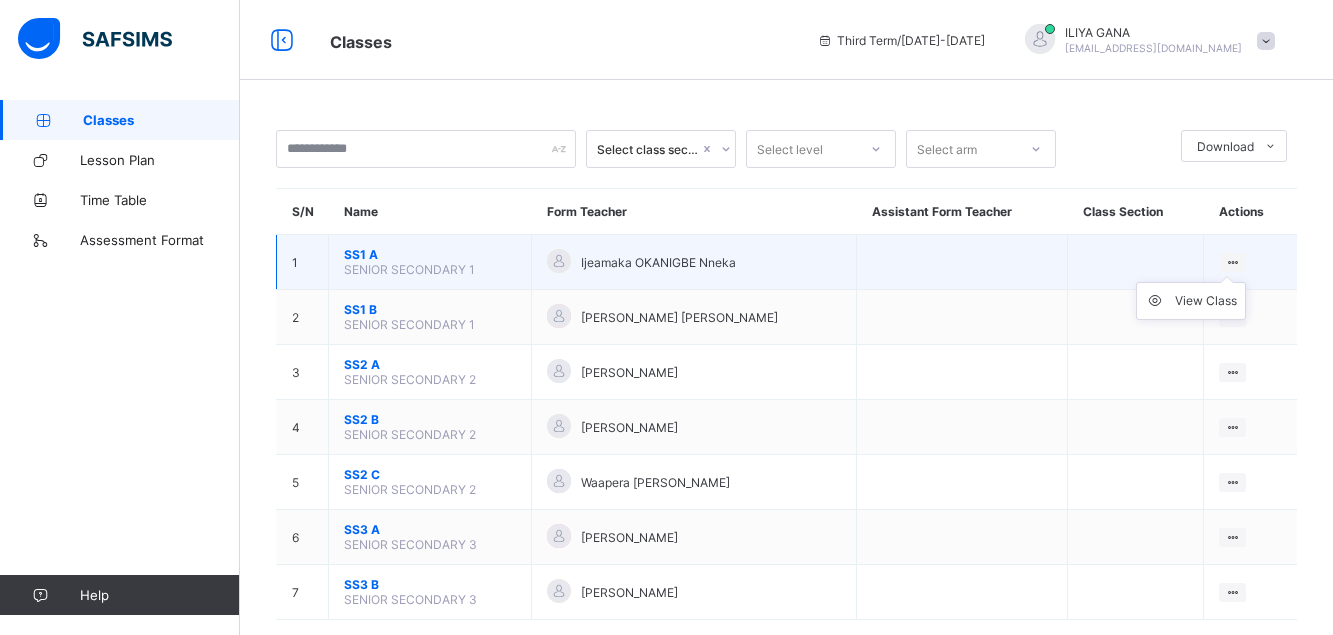 click at bounding box center (1232, 262) 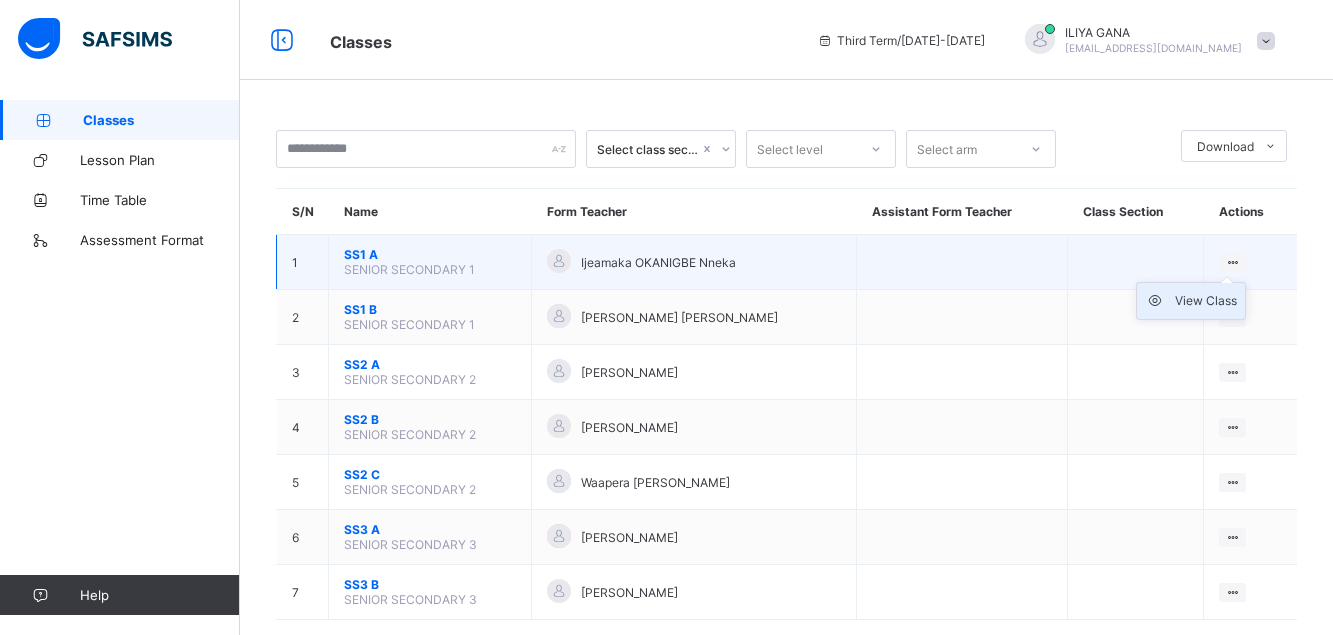 click on "View Class" at bounding box center (1206, 301) 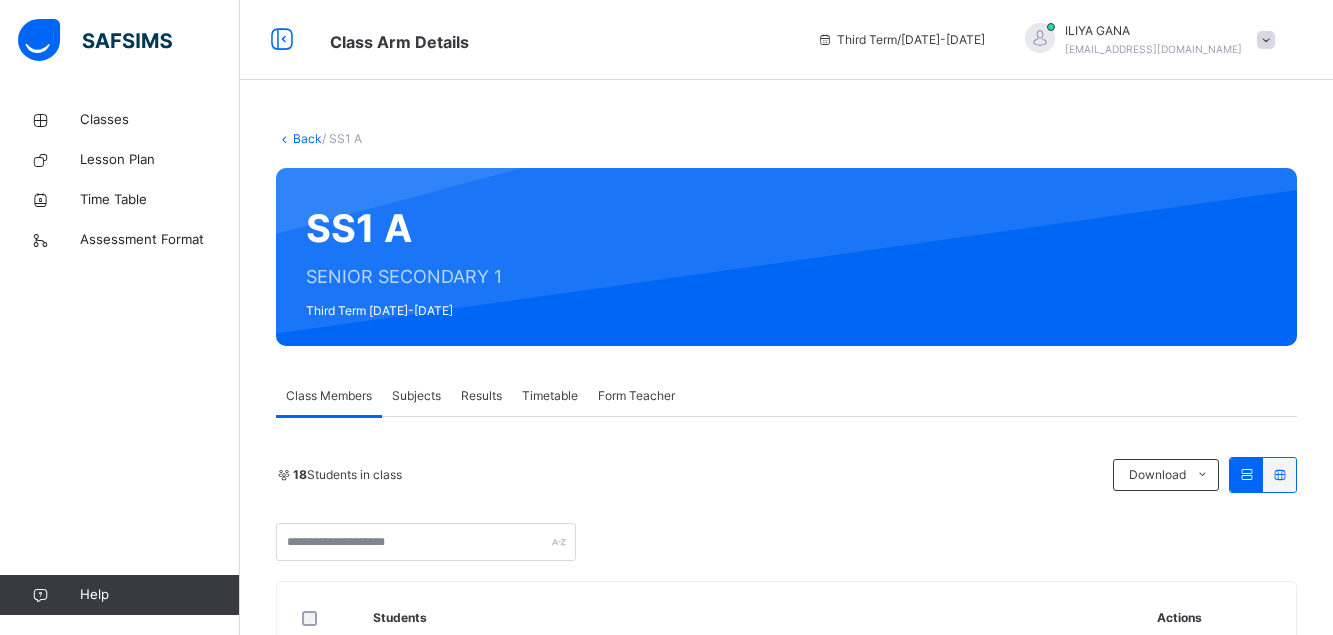 click on "Subjects" at bounding box center [416, 396] 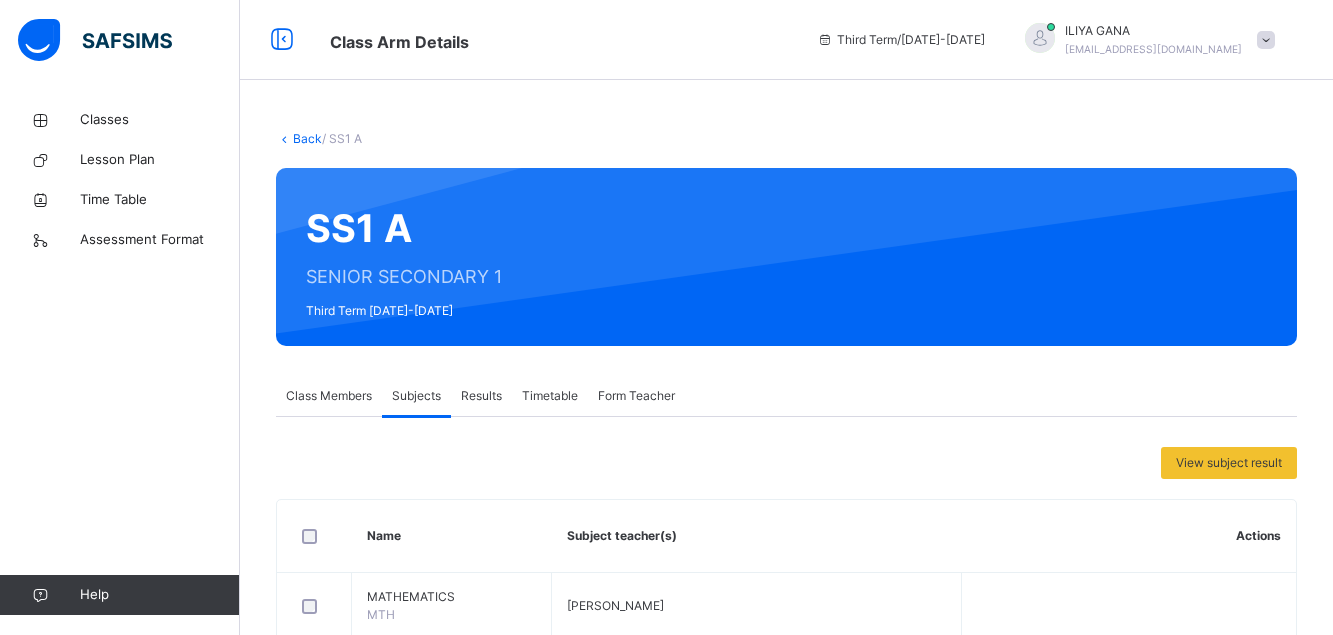 scroll, scrollTop: 1730, scrollLeft: 0, axis: vertical 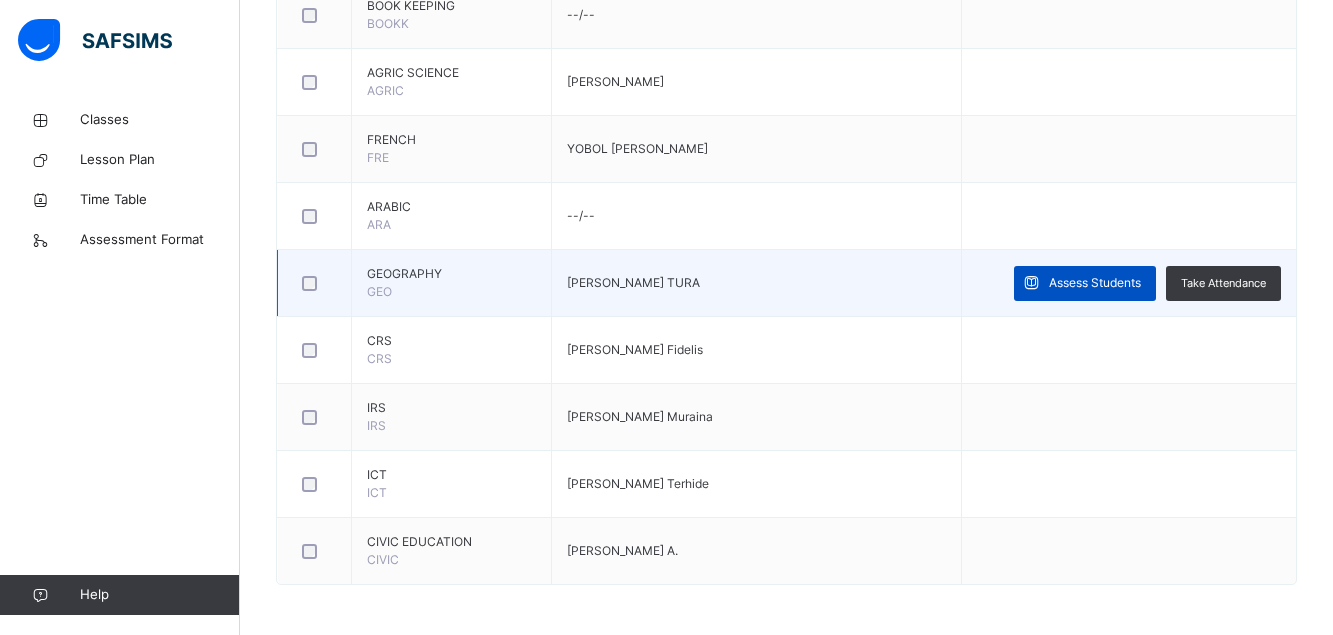click on "Assess Students" at bounding box center (1095, 283) 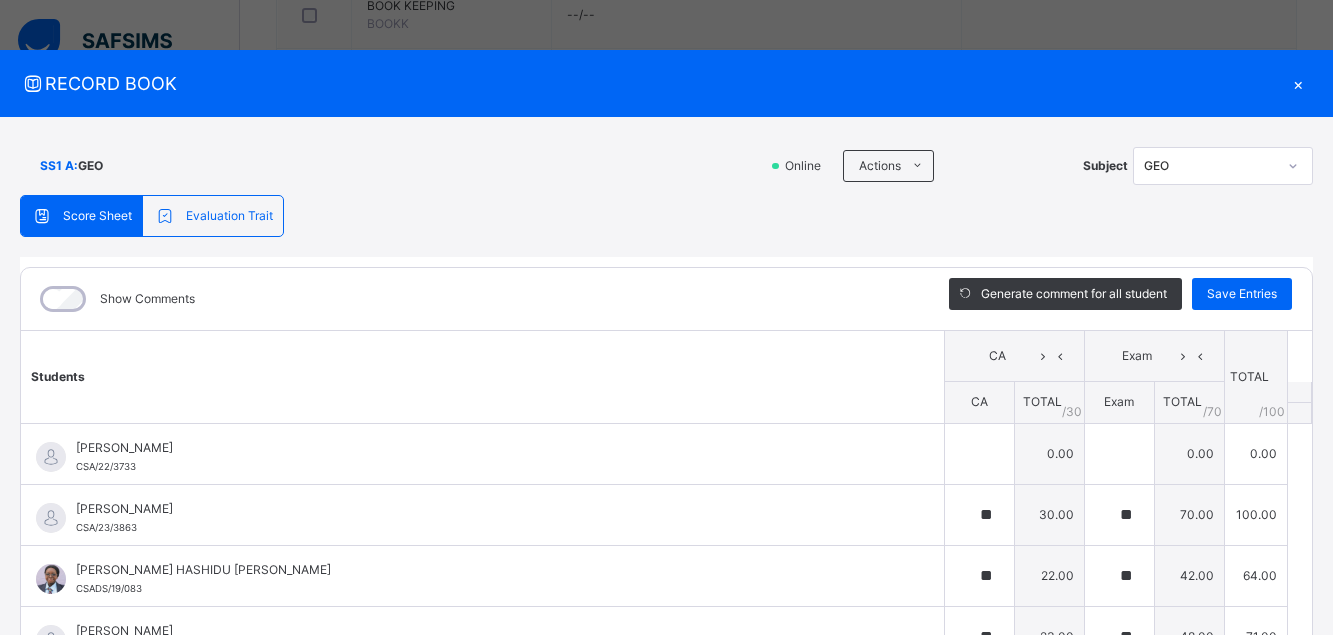 type on "**" 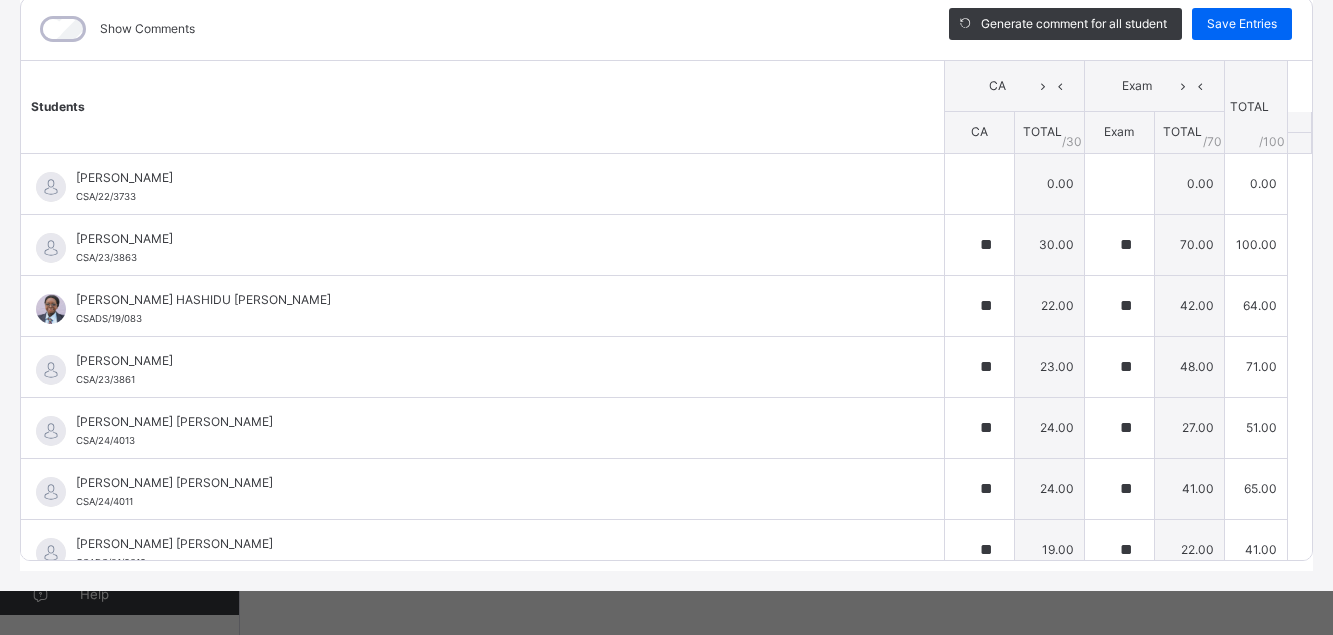 scroll, scrollTop: 276, scrollLeft: 0, axis: vertical 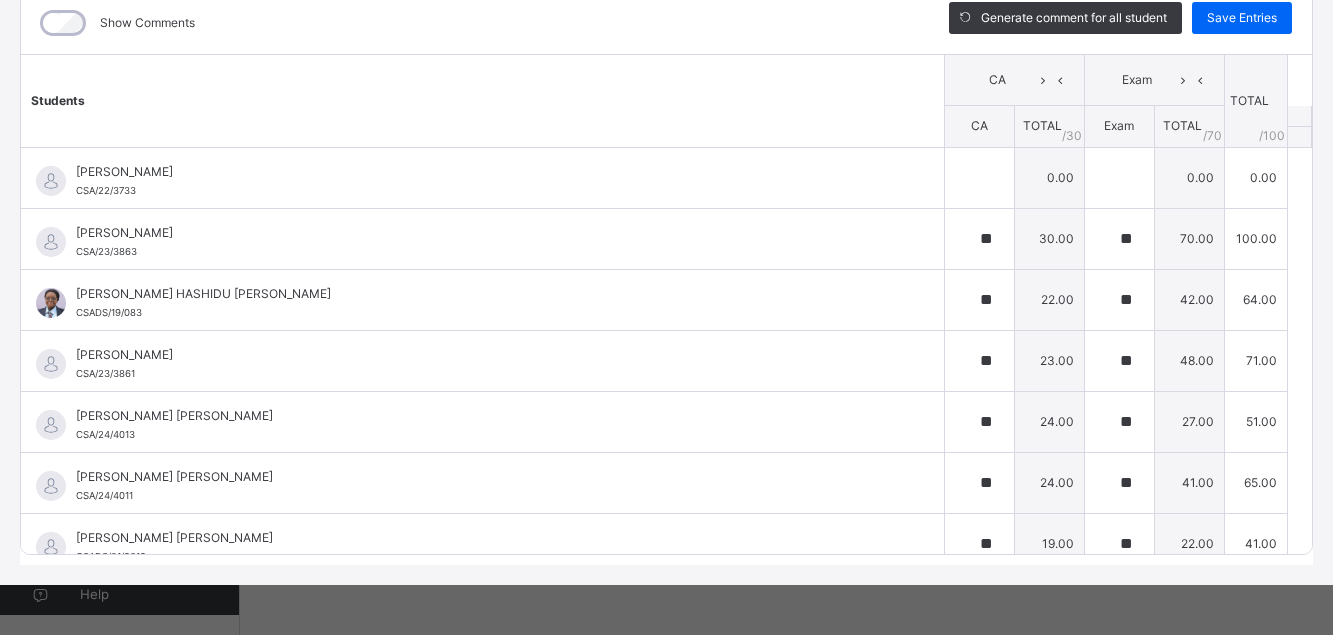 click on "SS1   A :   GEO Online Actions  Download Empty Score Sheet  Upload/map score sheet Subject  GEO Capital Science Academy Date: [DATE] 8:35:14 am Score Sheet Evaluation Trait Score Sheet Evaluation Trait Show Comments   Generate comment for all student   Save Entries Class Level:  SS1   A Subject:  GEO Session:  2024/2025 Session Session:  Third Term Students CA Exam TOTAL /100 Comment CA TOTAL / 30 Exam TOTAL / 70 [PERSON_NAME] [PERSON_NAME] CSA/22/3733 [PERSON_NAME] CSA/22/3733 0.00 0.00 0.00 Generate comment 0 / 250   ×   Subject Teacher’s Comment Generate and see in full the comment developed by the AI with an option to regenerate the comment [PERSON_NAME] [PERSON_NAME]   CSA/22/3733   Total 0.00  / 100.00 [PERSON_NAME] Bot   Regenerate     Use this comment   Aisha QUTAB  CSA/23/3863 Aisha QUTAB  CSA/23/3863 ** 30.00 ** 70.00 100.00 Generate comment 0 / 250   ×   Subject Teacher’s Comment Generate and see in full the comment developed by the AI with an option to regenerate the comment JS Aisha QUTAB" at bounding box center [666, 213] 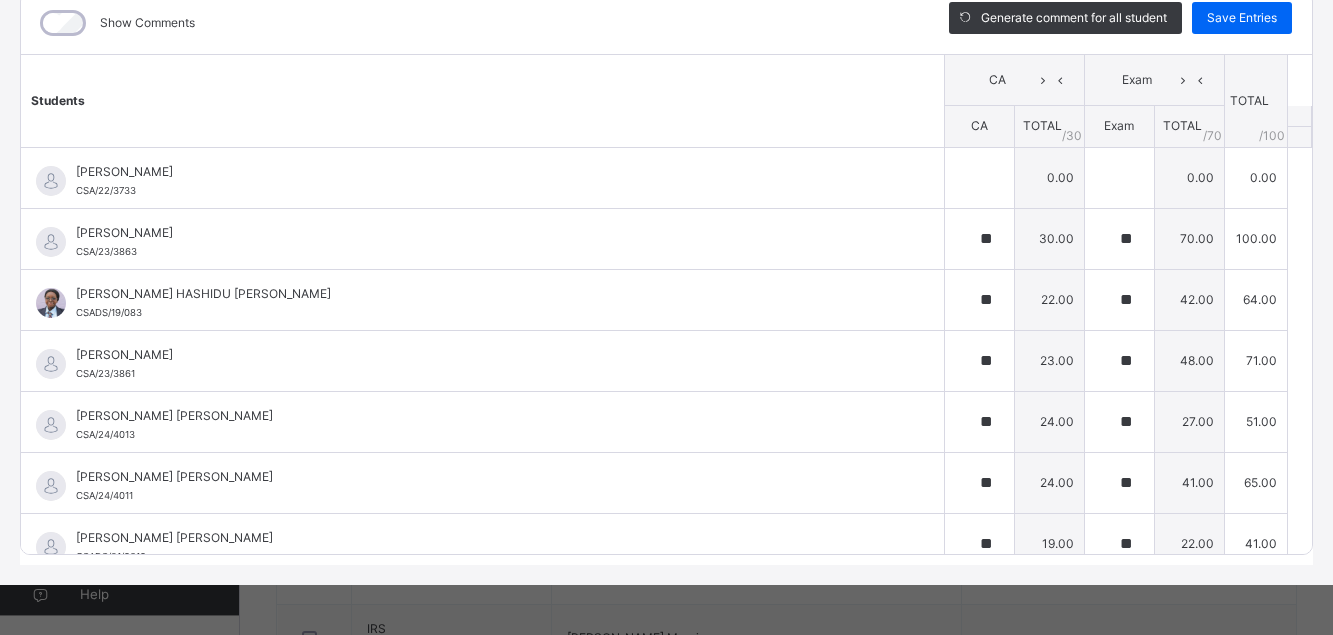 scroll, scrollTop: 1407, scrollLeft: 0, axis: vertical 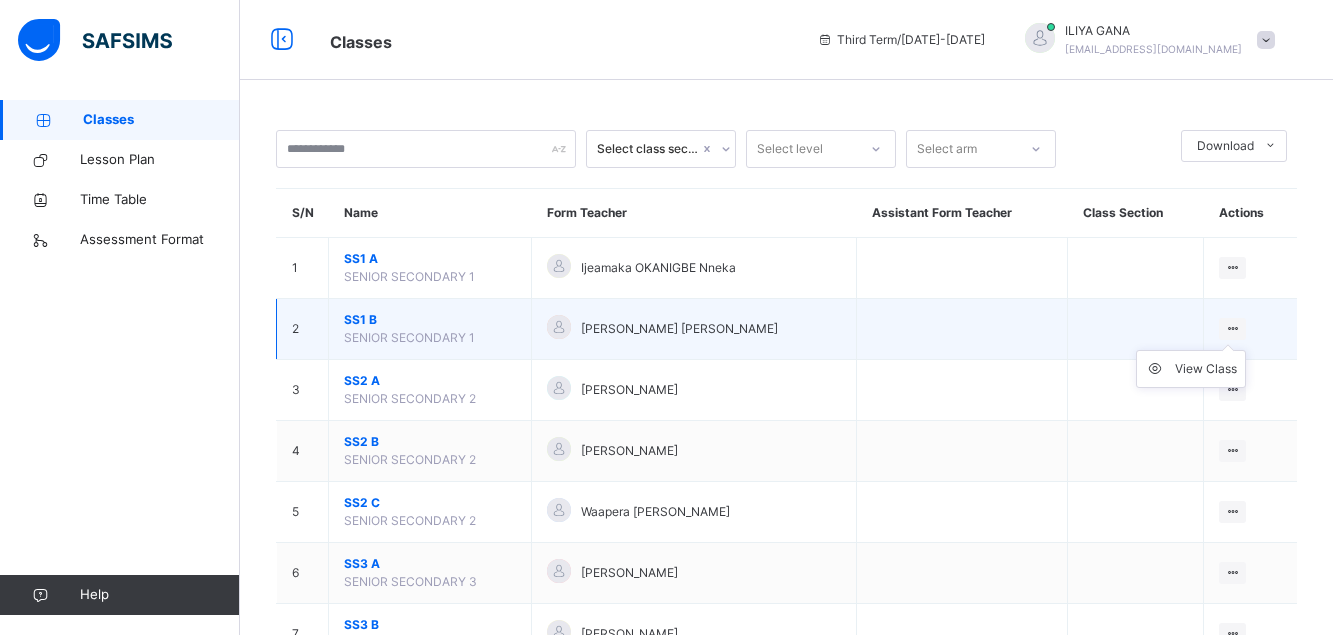 click at bounding box center (1232, 328) 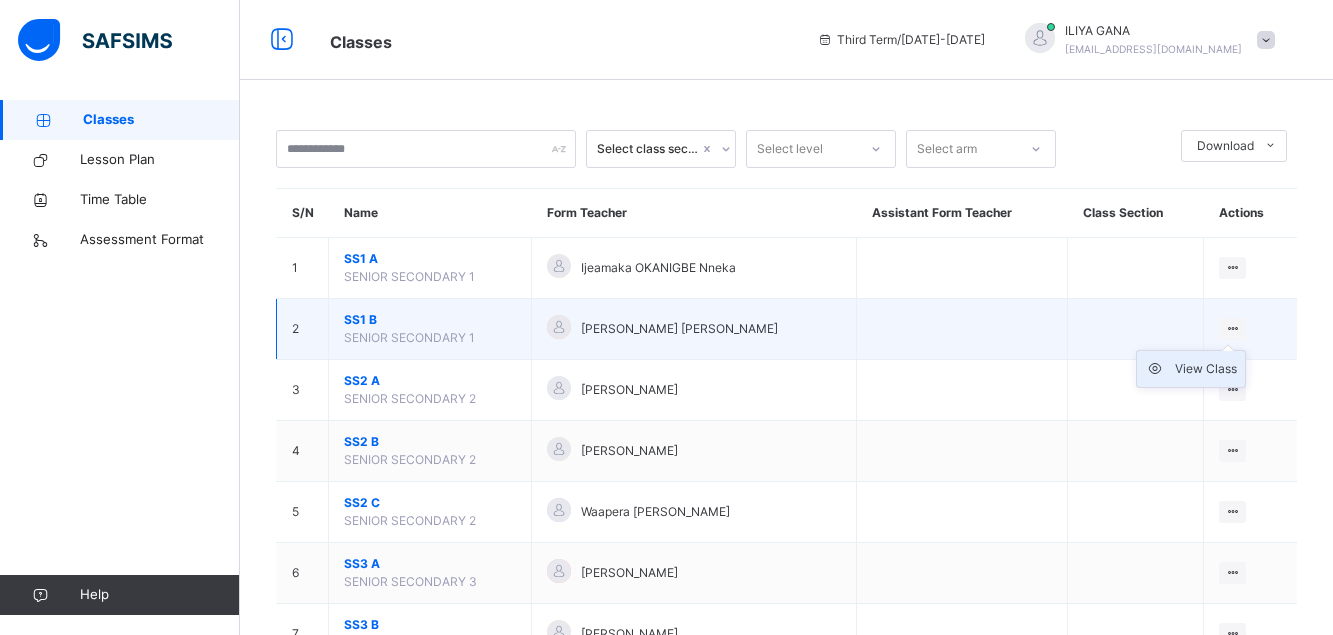 click on "View Class" at bounding box center (1206, 369) 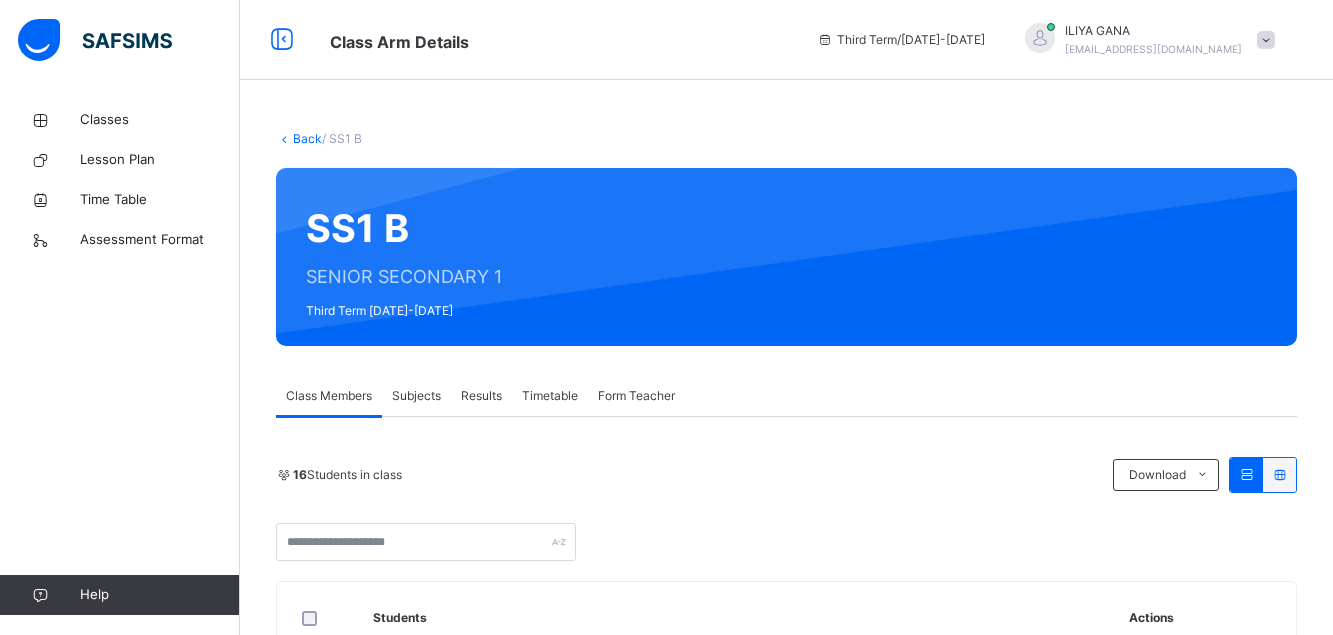 click on "Subjects" at bounding box center (416, 396) 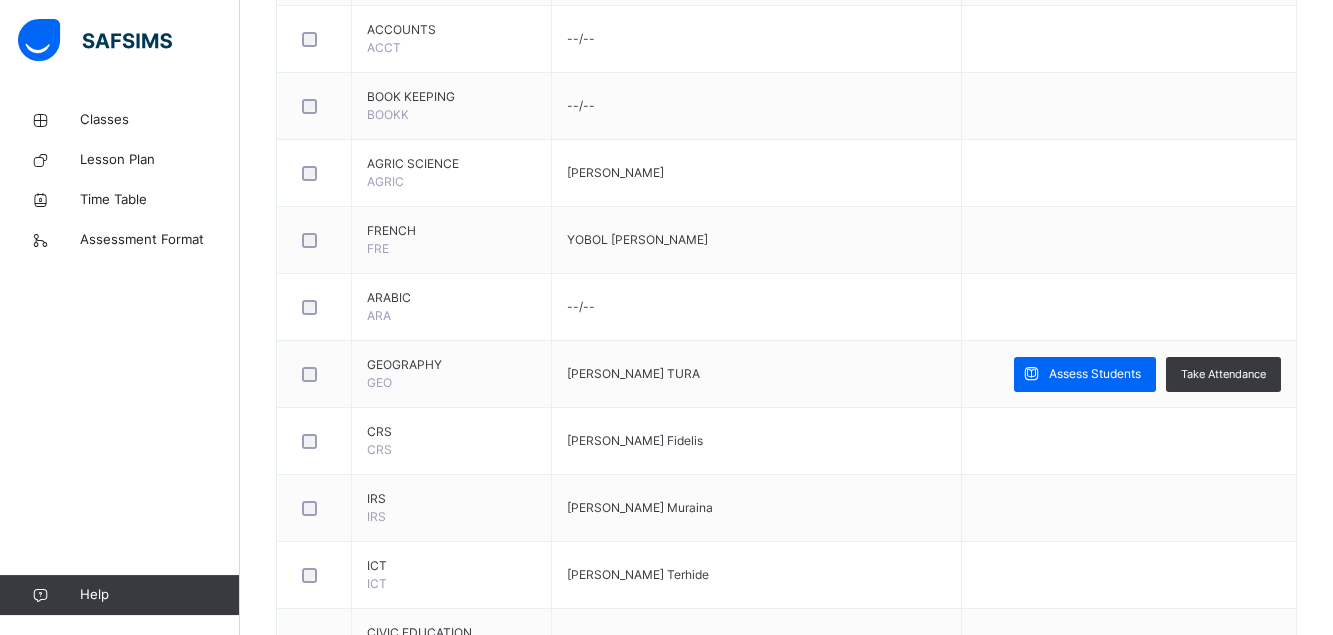 scroll, scrollTop: 1730, scrollLeft: 0, axis: vertical 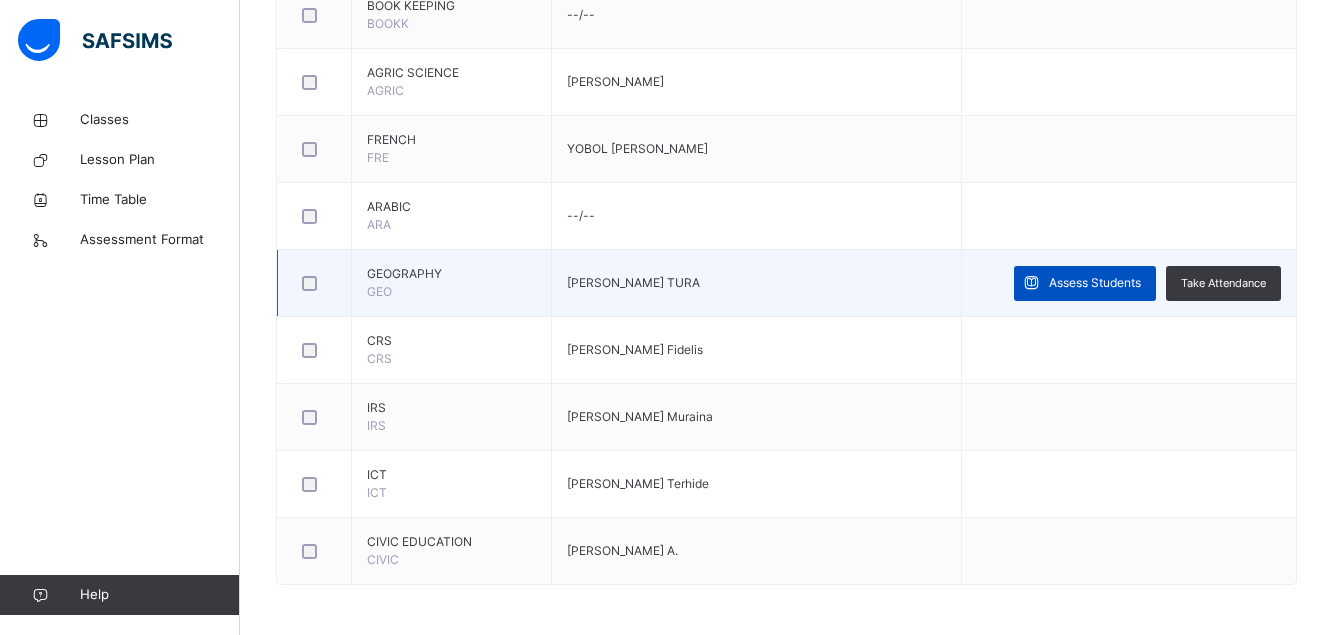 click on "Assess Students" at bounding box center (1095, 283) 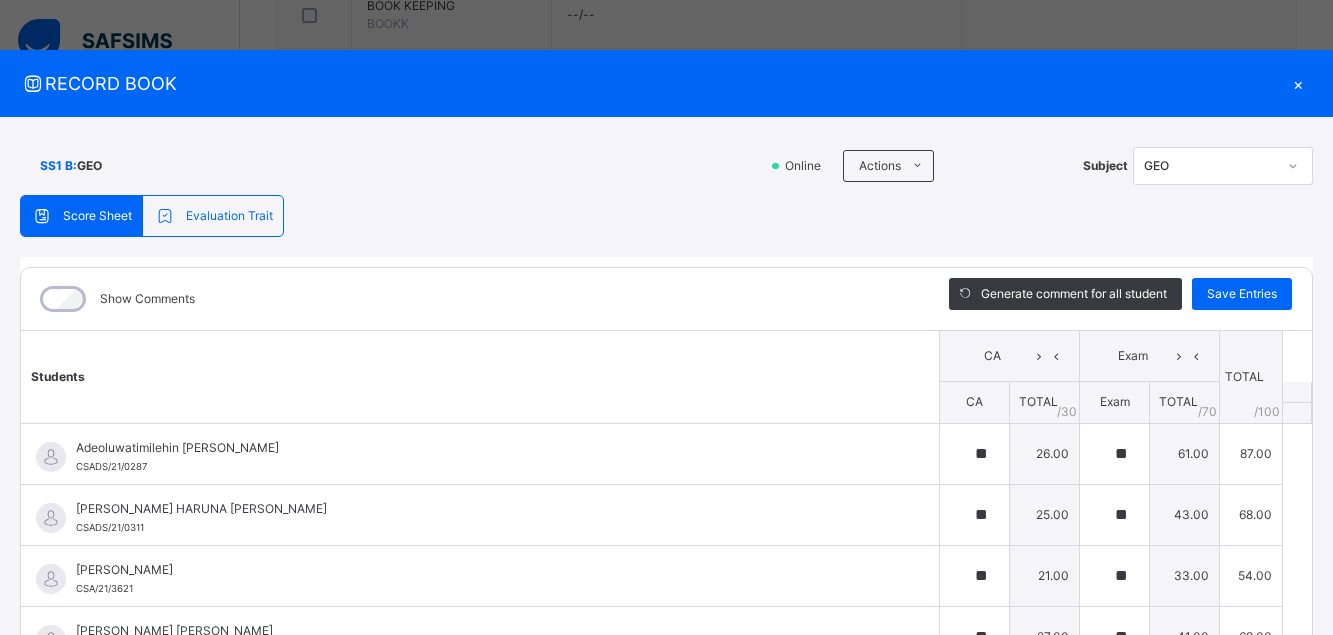 type on "**" 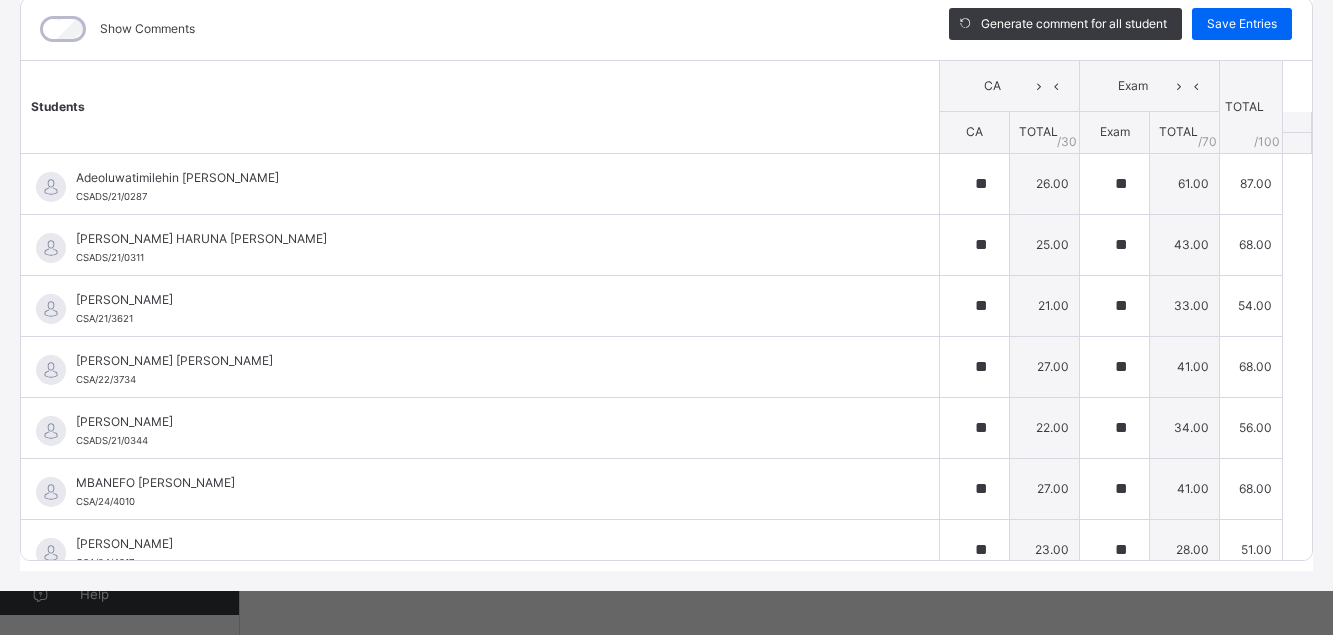 scroll, scrollTop: 276, scrollLeft: 0, axis: vertical 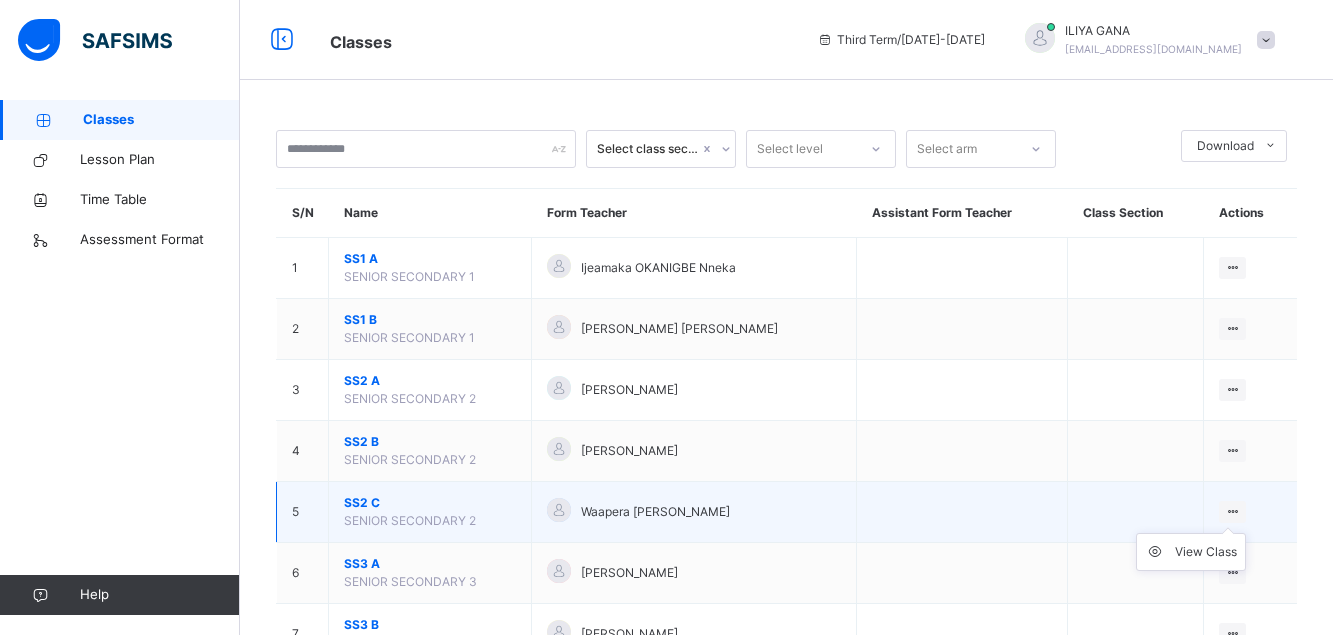 click on "View Class" at bounding box center [1191, 552] 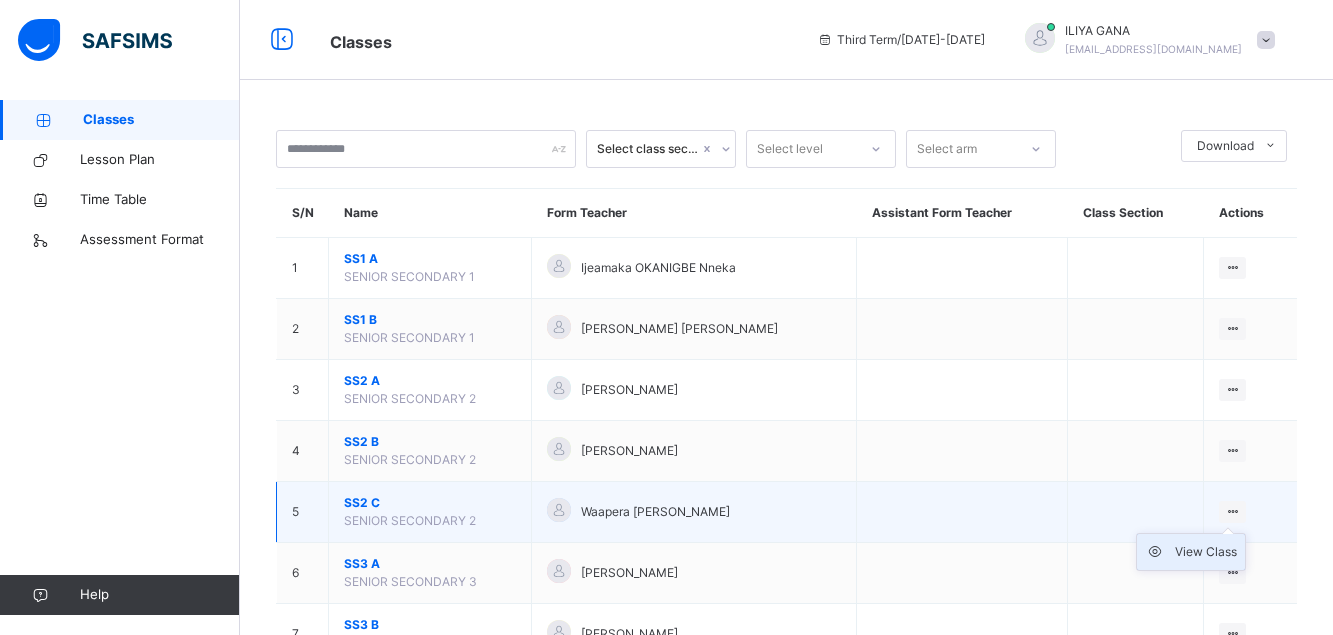 click on "View Class" at bounding box center [1206, 552] 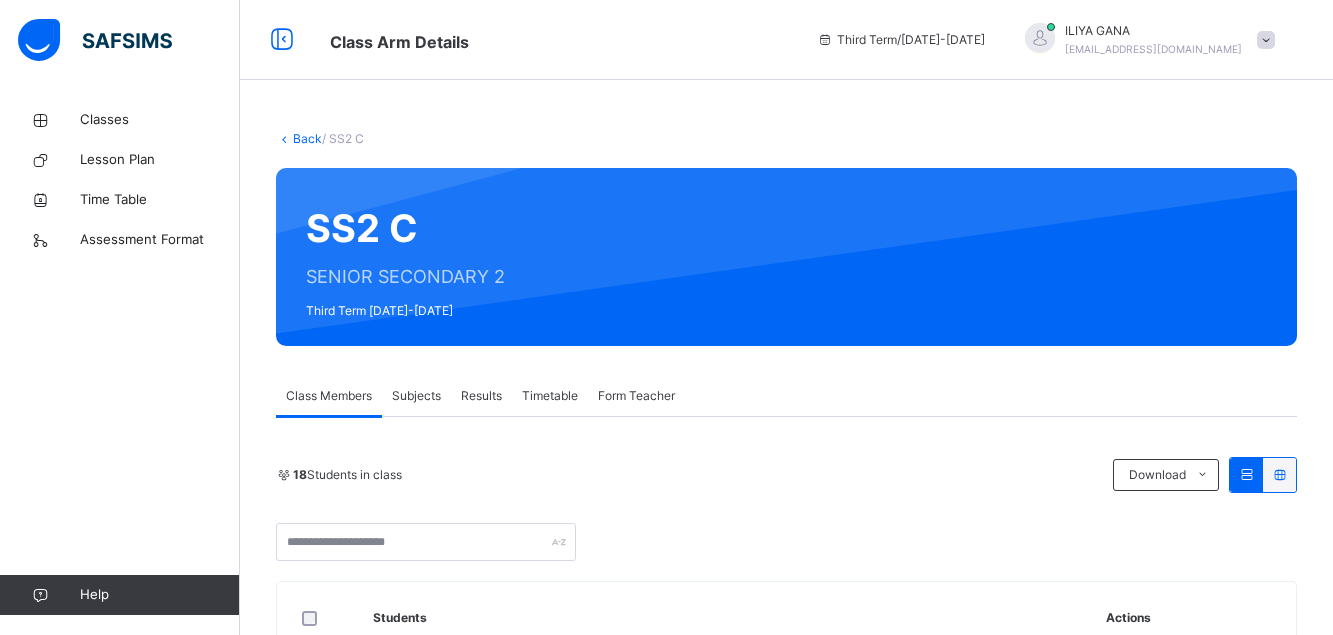 click on "Subjects" at bounding box center (416, 396) 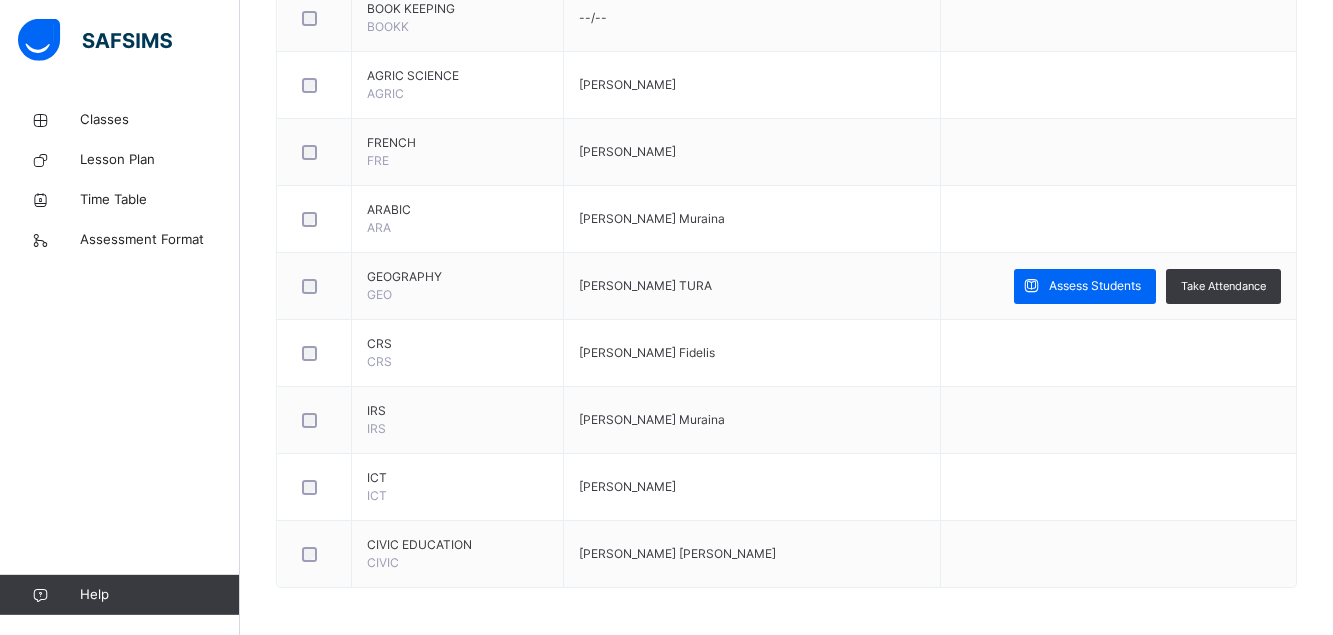 scroll, scrollTop: 1730, scrollLeft: 0, axis: vertical 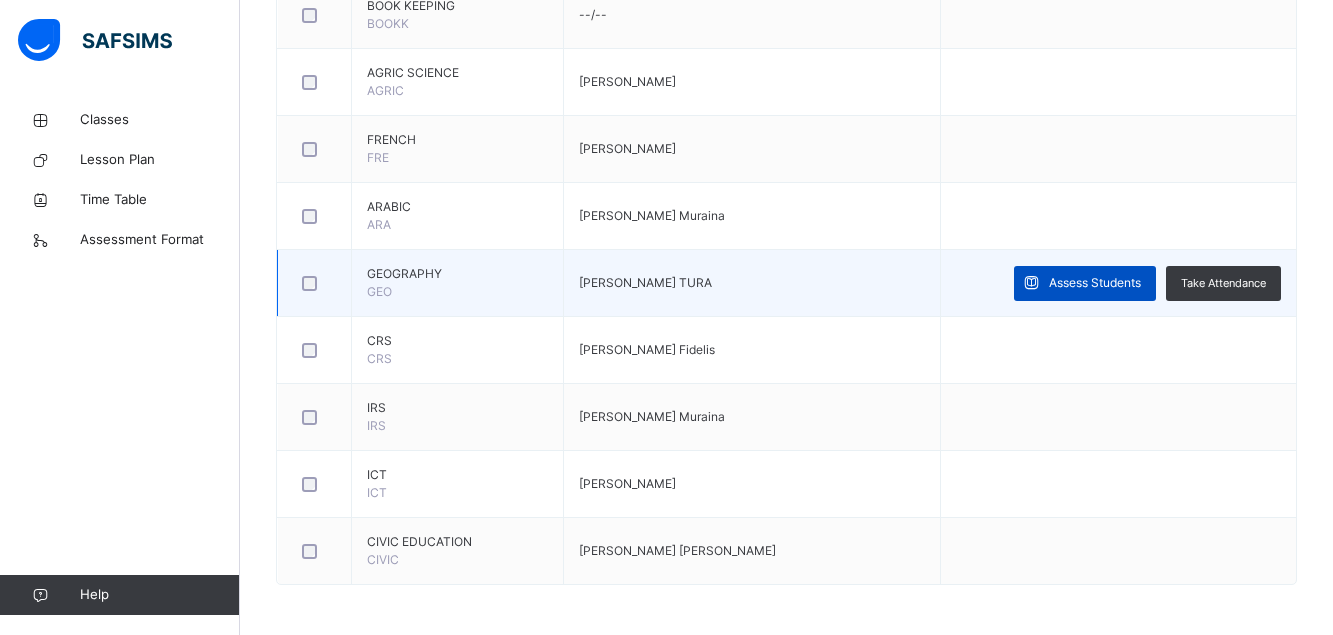 click on "Assess Students" at bounding box center (1095, 283) 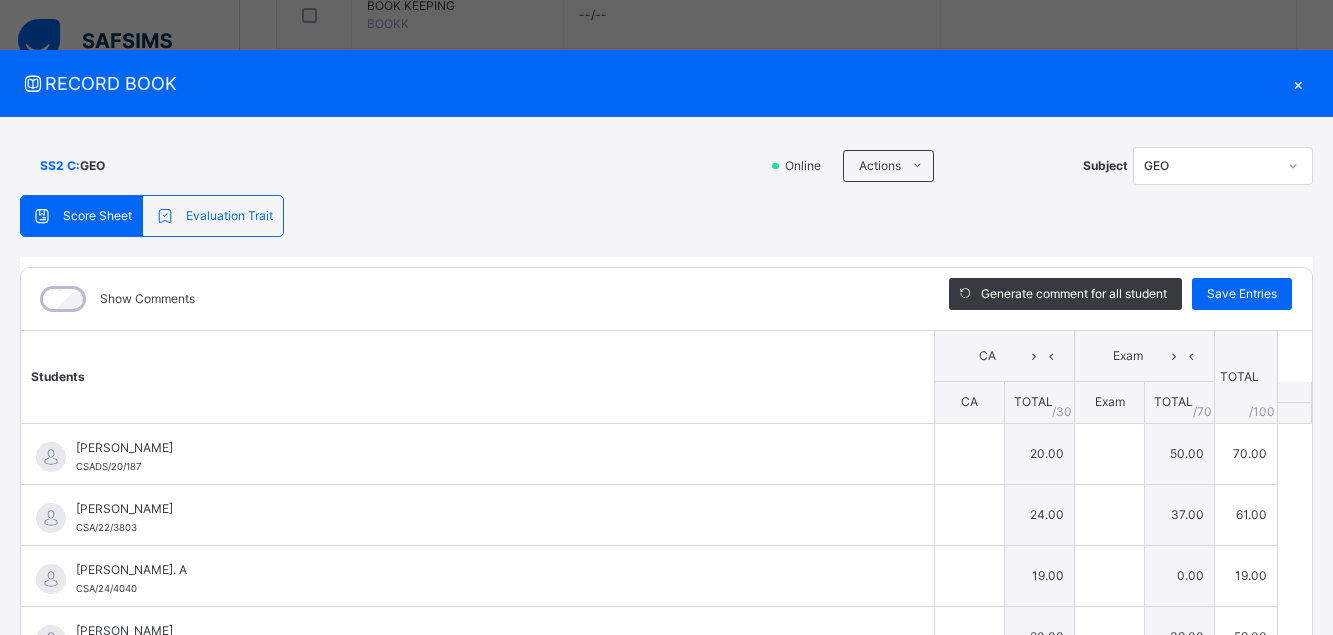 type on "**" 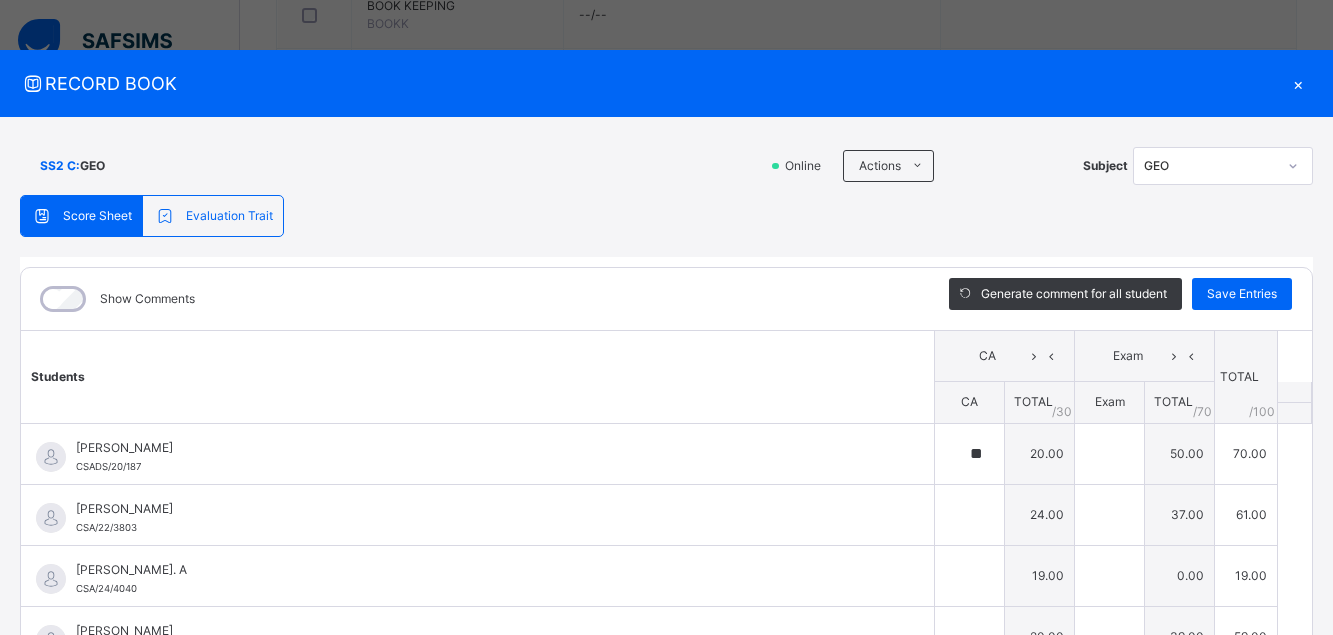 type on "**" 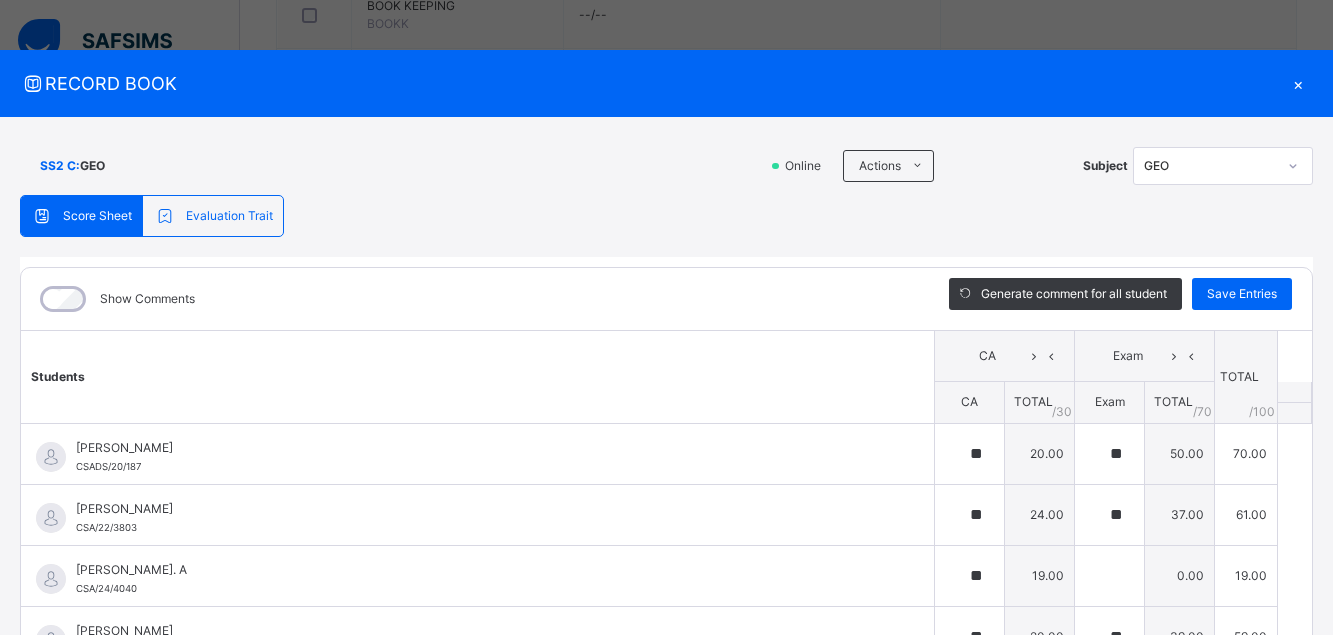 type on "**" 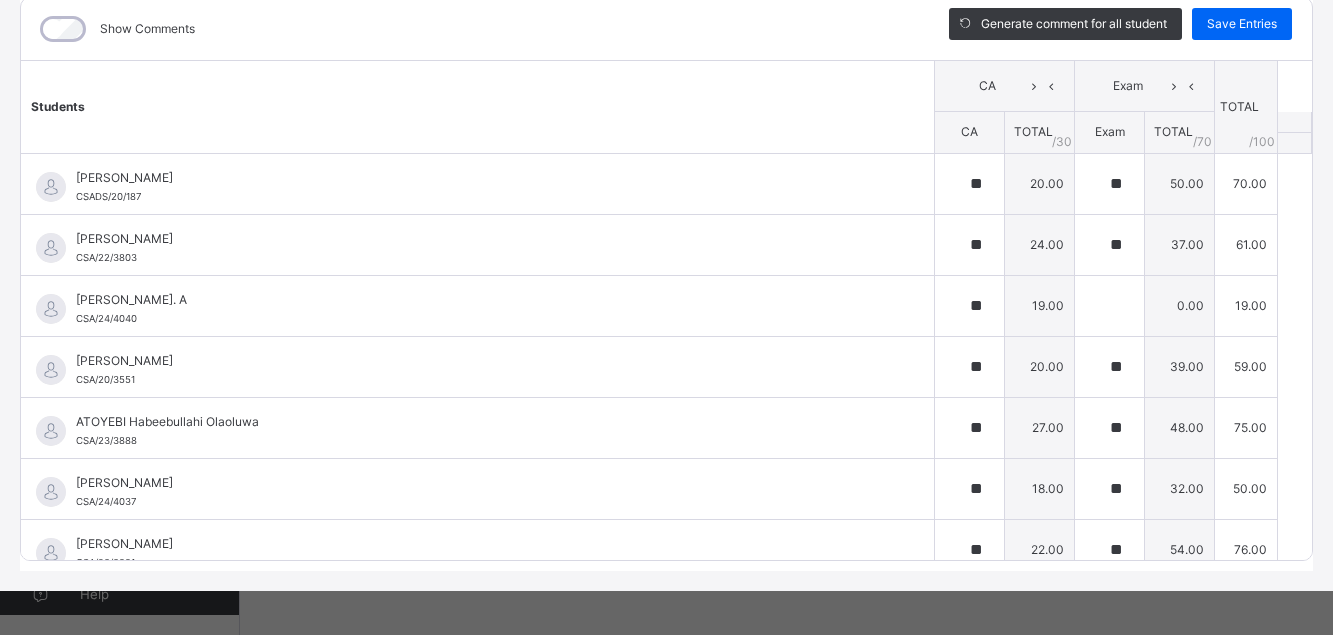 scroll, scrollTop: 276, scrollLeft: 0, axis: vertical 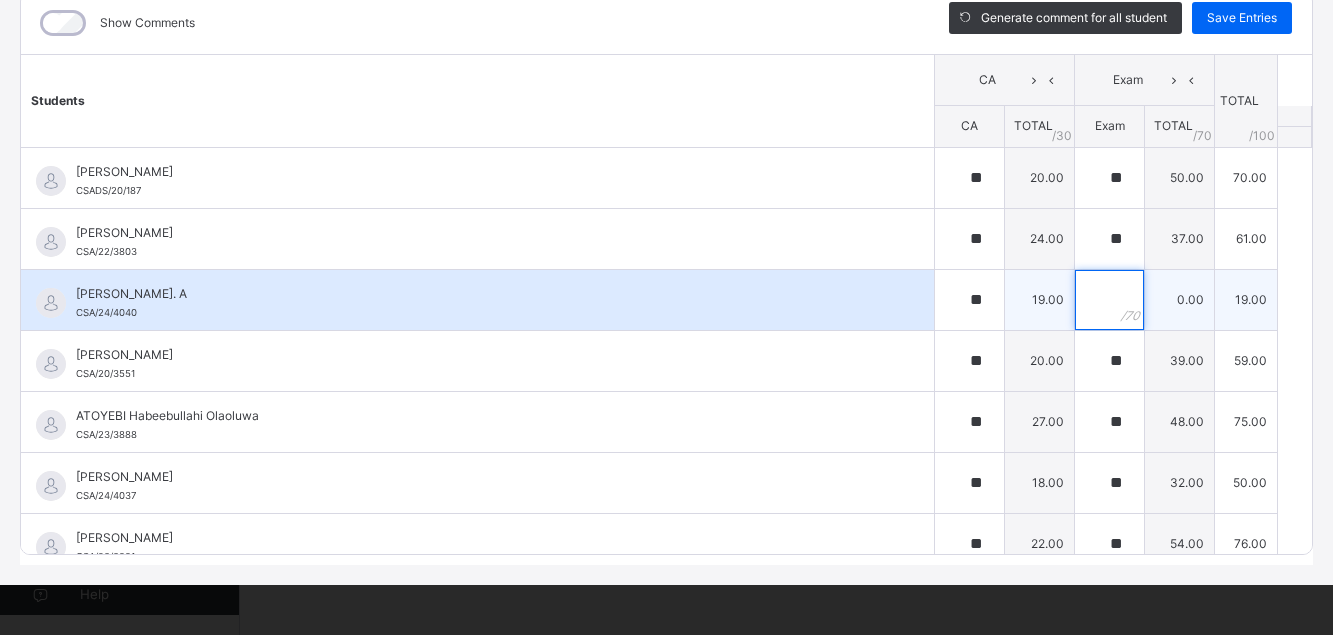 click at bounding box center [1109, 300] 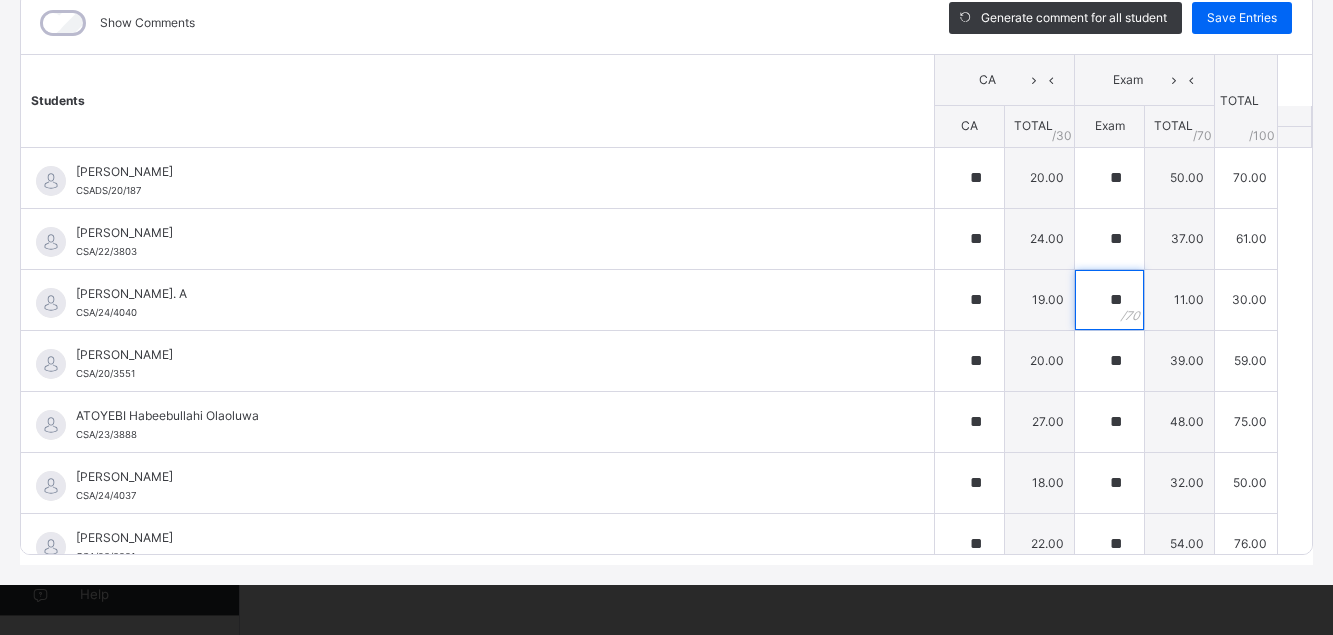 scroll, scrollTop: 1679, scrollLeft: 0, axis: vertical 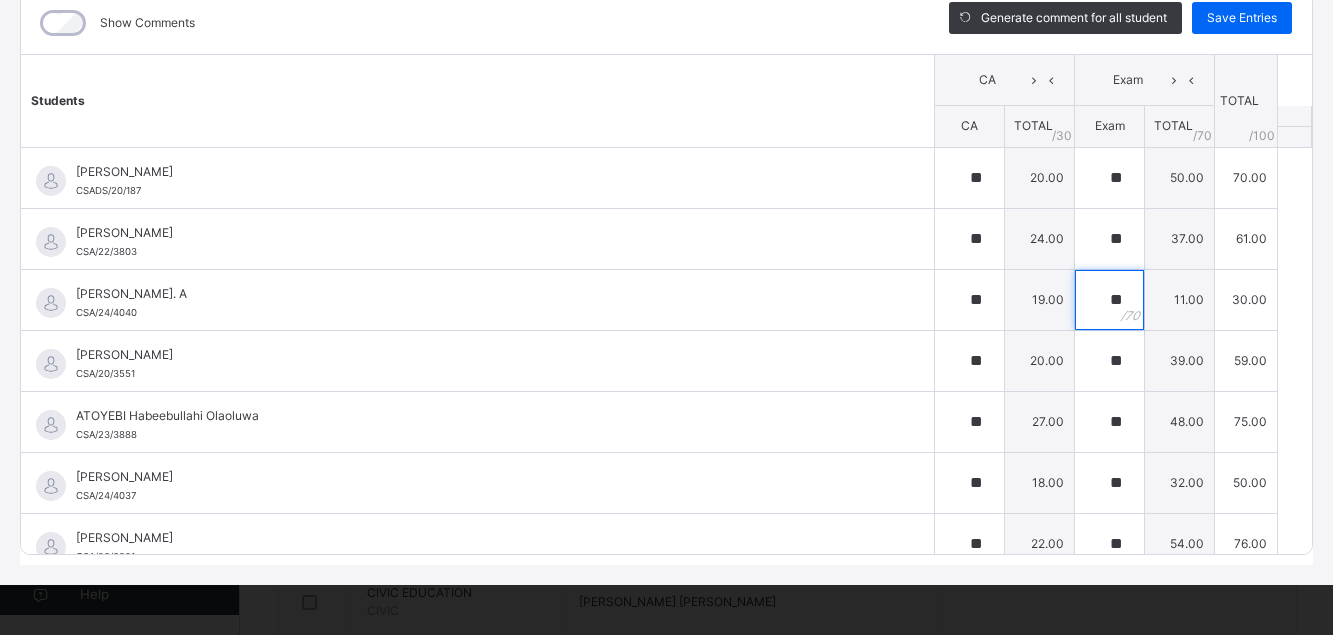 type on "**" 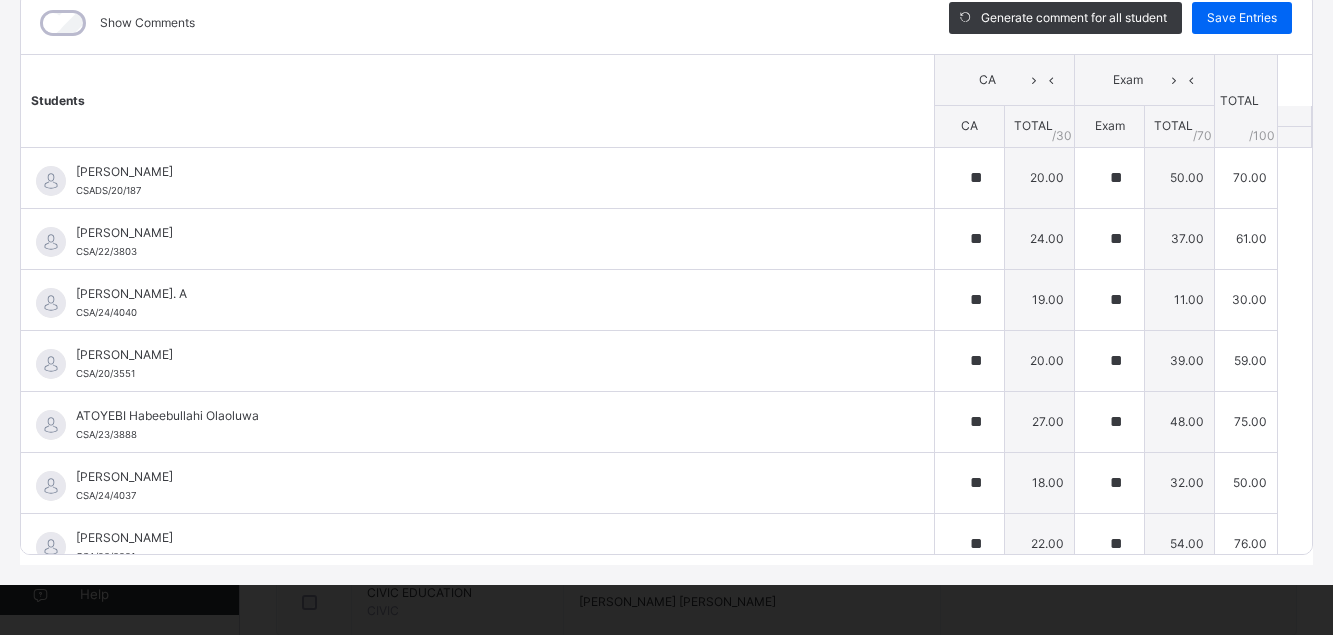 click on "SS2   C :   GEO Online Actions  Download Empty Score Sheet  Upload/map score sheet Subject  GEO Capital Science Academy Date: [DATE] 8:40:24 am Score Sheet Evaluation Trait Score Sheet Evaluation Trait Show Comments   Generate comment for all student   Save Entries Class Level:  SS2   C Subject:  GEO Session:  2024/2025 Session Session:  Third Term Students CA Exam TOTAL /100 Comment CA TOTAL / 30 Exam TOTAL / 70 [PERSON_NAME] Sadeeq CSADS/20/187 [PERSON_NAME] CSADS/20/187 ** 20.00 ** 50.00 70.00 Generate comment 0 / 250   ×   Subject Teacher’s Comment Generate and see in full the comment developed by the AI with an option to regenerate the comment [PERSON_NAME] [PERSON_NAME]   CSADS/20/187   Total 70.00  / 100.00 [PERSON_NAME] Bot   Regenerate     Use this comment   [PERSON_NAME] Tukur CSA/22/3803 [PERSON_NAME] CSA/22/3803 ** 24.00 ** 37.00 61.00 Generate comment 0 / 250   ×   Subject Teacher’s Comment [PERSON_NAME]   CSA/22/3803   Total 61.00  / 100.00 [PERSON_NAME] Bot   Regenerate" at bounding box center [666, 213] 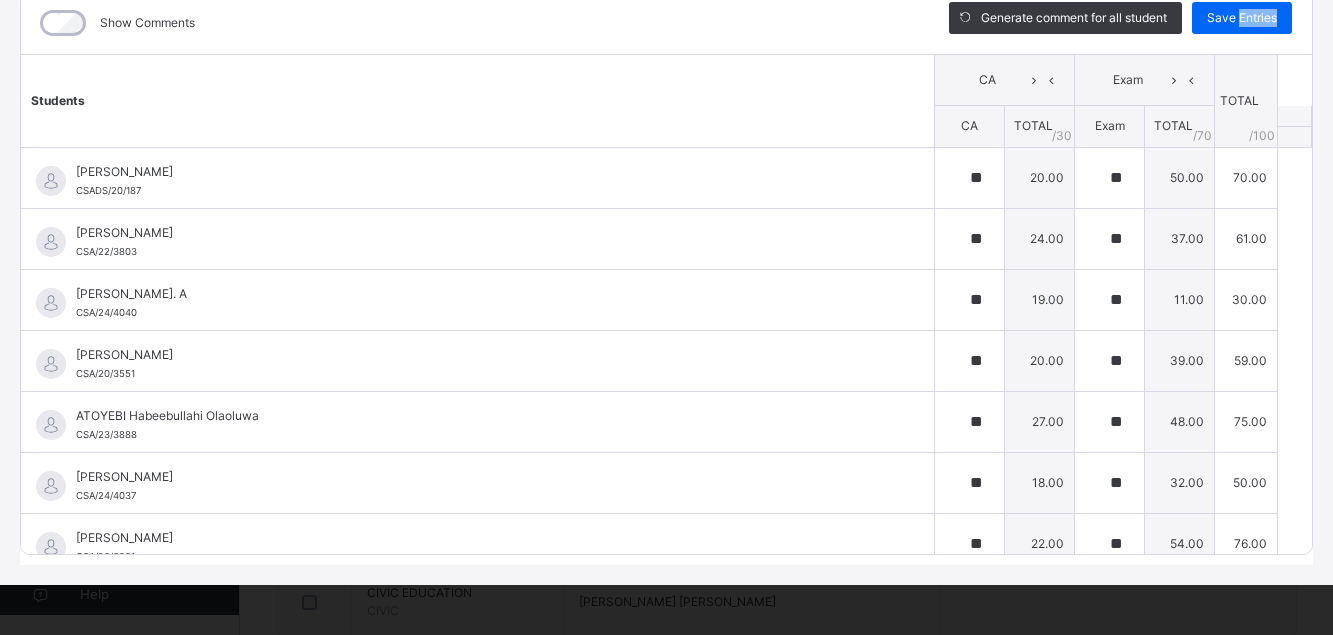click on "SS2   C :   GEO Online Actions  Download Empty Score Sheet  Upload/map score sheet Subject  GEO Capital Science Academy Date: [DATE] 8:40:24 am Score Sheet Evaluation Trait Score Sheet Evaluation Trait Show Comments   Generate comment for all student   Save Entries Class Level:  SS2   C Subject:  GEO Session:  2024/2025 Session Session:  Third Term Students CA Exam TOTAL /100 Comment CA TOTAL / 30 Exam TOTAL / 70 [PERSON_NAME] Sadeeq CSADS/20/187 [PERSON_NAME] CSADS/20/187 ** 20.00 ** 50.00 70.00 Generate comment 0 / 250   ×   Subject Teacher’s Comment Generate and see in full the comment developed by the AI with an option to regenerate the comment [PERSON_NAME] [PERSON_NAME]   CSADS/20/187   Total 70.00  / 100.00 [PERSON_NAME] Bot   Regenerate     Use this comment   [PERSON_NAME] Tukur CSA/22/3803 [PERSON_NAME] CSA/22/3803 ** 24.00 ** 37.00 61.00 Generate comment 0 / 250   ×   Subject Teacher’s Comment [PERSON_NAME]   CSA/22/3803   Total 61.00  / 100.00 [PERSON_NAME] Bot   Regenerate" at bounding box center [666, 213] 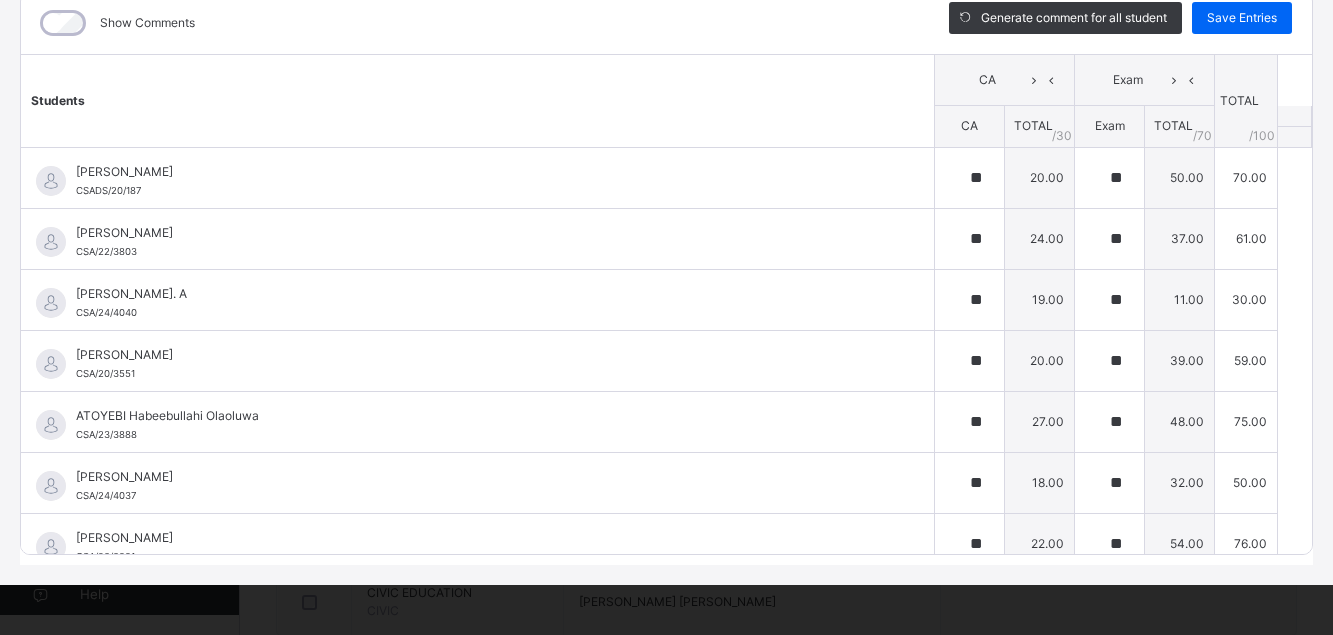 click on "SS2   C :   GEO Online Actions  Download Empty Score Sheet  Upload/map score sheet Subject  GEO Capital Science Academy Date: [DATE] 8:40:24 am Score Sheet Evaluation Trait Score Sheet Evaluation Trait Show Comments   Generate comment for all student   Save Entries Class Level:  SS2   C Subject:  GEO Session:  2024/2025 Session Session:  Third Term Students CA Exam TOTAL /100 Comment CA TOTAL / 30 Exam TOTAL / 70 [PERSON_NAME] Sadeeq CSADS/20/187 [PERSON_NAME] CSADS/20/187 ** 20.00 ** 50.00 70.00 Generate comment 0 / 250   ×   Subject Teacher’s Comment Generate and see in full the comment developed by the AI with an option to regenerate the comment [PERSON_NAME] [PERSON_NAME]   CSADS/20/187   Total 70.00  / 100.00 [PERSON_NAME] Bot   Regenerate     Use this comment   [PERSON_NAME] Tukur CSA/22/3803 [PERSON_NAME] CSA/22/3803 ** 24.00 ** 37.00 61.00 Generate comment 0 / 250   ×   Subject Teacher’s Comment [PERSON_NAME]   CSA/22/3803   Total 61.00  / 100.00 [PERSON_NAME] Bot   Regenerate" at bounding box center (666, 213) 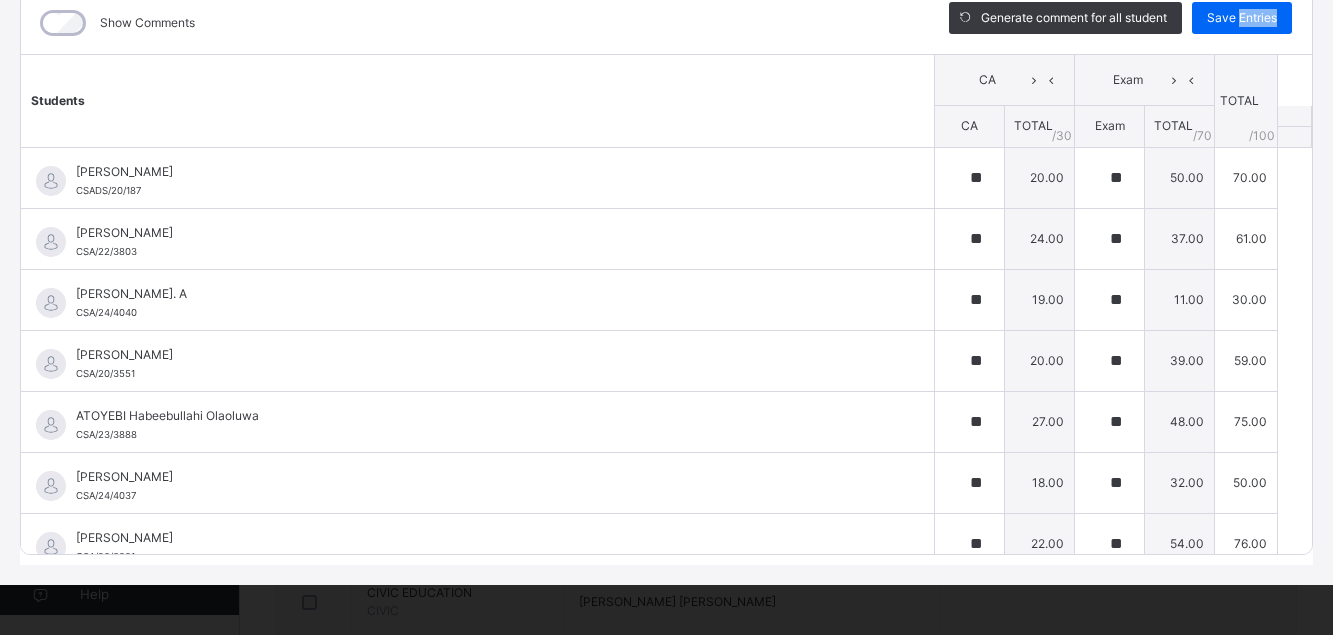 click on "SS2   C :   GEO Online Actions  Download Empty Score Sheet  Upload/map score sheet Subject  GEO Capital Science Academy Date: [DATE] 8:40:24 am Score Sheet Evaluation Trait Score Sheet Evaluation Trait Show Comments   Generate comment for all student   Save Entries Class Level:  SS2   C Subject:  GEO Session:  2024/2025 Session Session:  Third Term Students CA Exam TOTAL /100 Comment CA TOTAL / 30 Exam TOTAL / 70 [PERSON_NAME] Sadeeq CSADS/20/187 [PERSON_NAME] CSADS/20/187 ** 20.00 ** 50.00 70.00 Generate comment 0 / 250   ×   Subject Teacher’s Comment Generate and see in full the comment developed by the AI with an option to regenerate the comment [PERSON_NAME] [PERSON_NAME]   CSADS/20/187   Total 70.00  / 100.00 [PERSON_NAME] Bot   Regenerate     Use this comment   [PERSON_NAME] Tukur CSA/22/3803 [PERSON_NAME] CSA/22/3803 ** 24.00 ** 37.00 61.00 Generate comment 0 / 250   ×   Subject Teacher’s Comment [PERSON_NAME]   CSA/22/3803   Total 61.00  / 100.00 [PERSON_NAME] Bot   Regenerate" at bounding box center (666, 213) 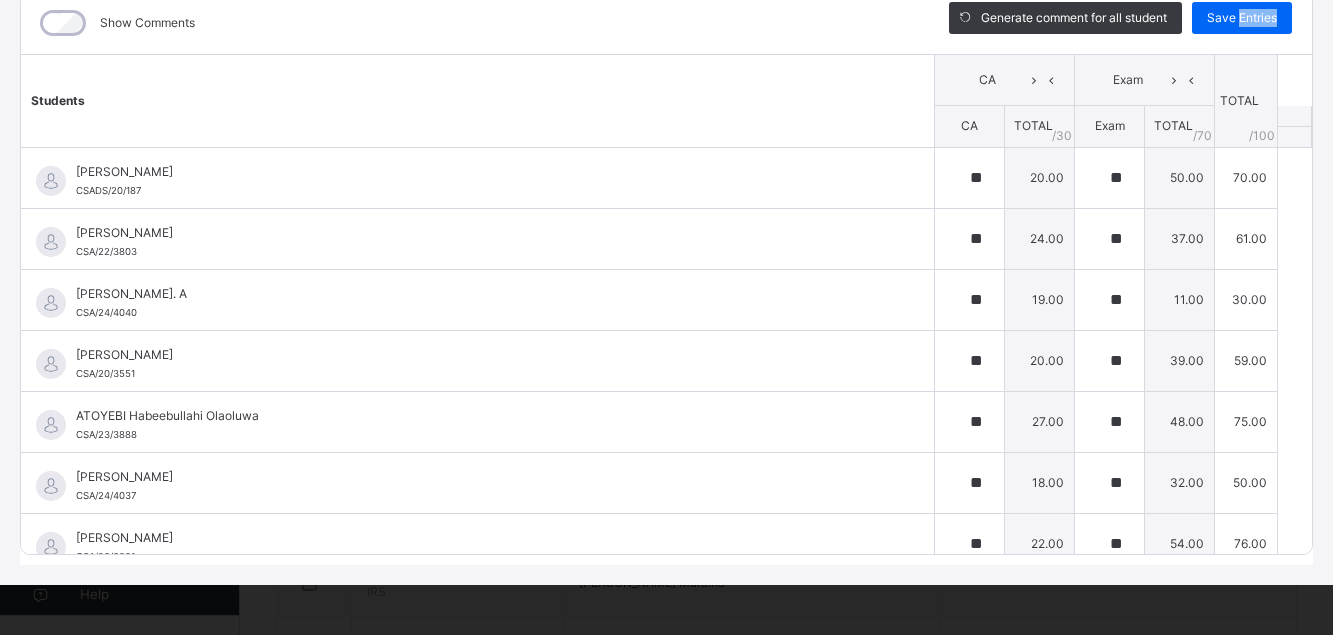 scroll, scrollTop: 1475, scrollLeft: 0, axis: vertical 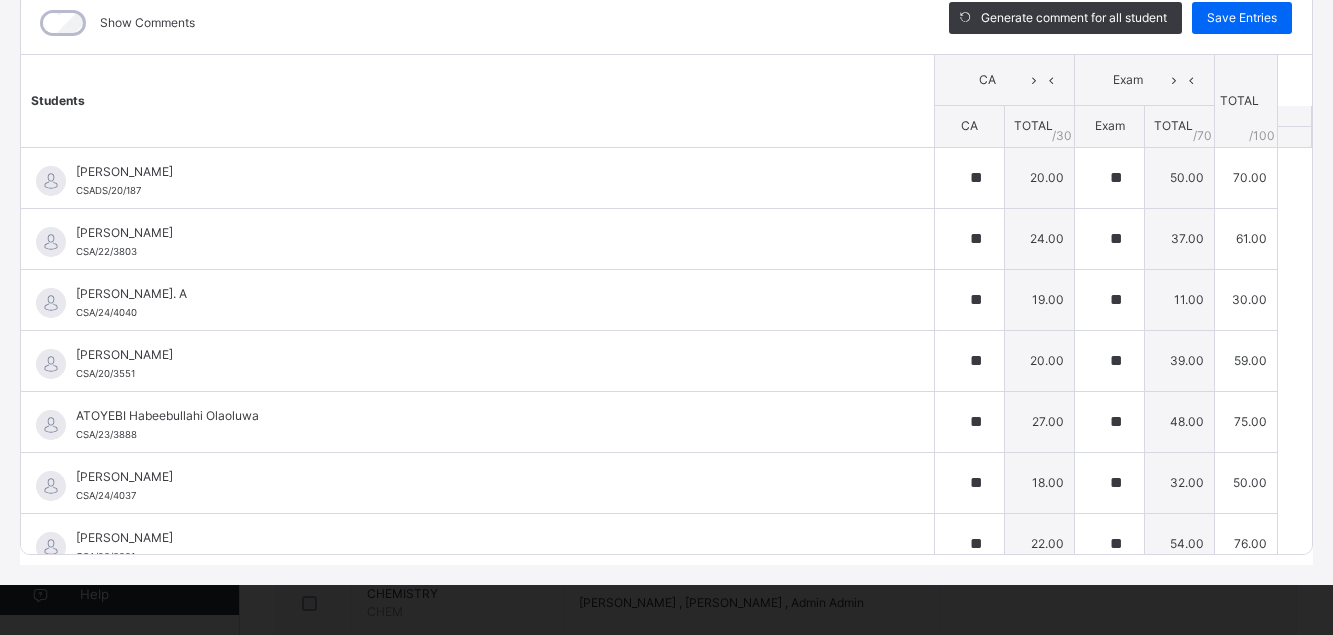 click on "SS2   C :   GEO Online Actions  Download Empty Score Sheet  Upload/map score sheet Subject  GEO Capital Science Academy Date: [DATE] 8:40:24 am Score Sheet Evaluation Trait Score Sheet Evaluation Trait Show Comments   Generate comment for all student   Save Entries Class Level:  SS2   C Subject:  GEO Session:  2024/2025 Session Session:  Third Term Students CA Exam TOTAL /100 Comment CA TOTAL / 30 Exam TOTAL / 70 [PERSON_NAME] Sadeeq CSADS/20/187 [PERSON_NAME] CSADS/20/187 ** 20.00 ** 50.00 70.00 Generate comment 0 / 250   ×   Subject Teacher’s Comment Generate and see in full the comment developed by the AI with an option to regenerate the comment [PERSON_NAME] [PERSON_NAME]   CSADS/20/187   Total 70.00  / 100.00 [PERSON_NAME] Bot   Regenerate     Use this comment   [PERSON_NAME] Tukur CSA/22/3803 [PERSON_NAME] CSA/22/3803 ** 24.00 ** 37.00 61.00 Generate comment 0 / 250   ×   Subject Teacher’s Comment [PERSON_NAME]   CSA/22/3803   Total 61.00  / 100.00 [PERSON_NAME] Bot   Regenerate" at bounding box center (666, 213) 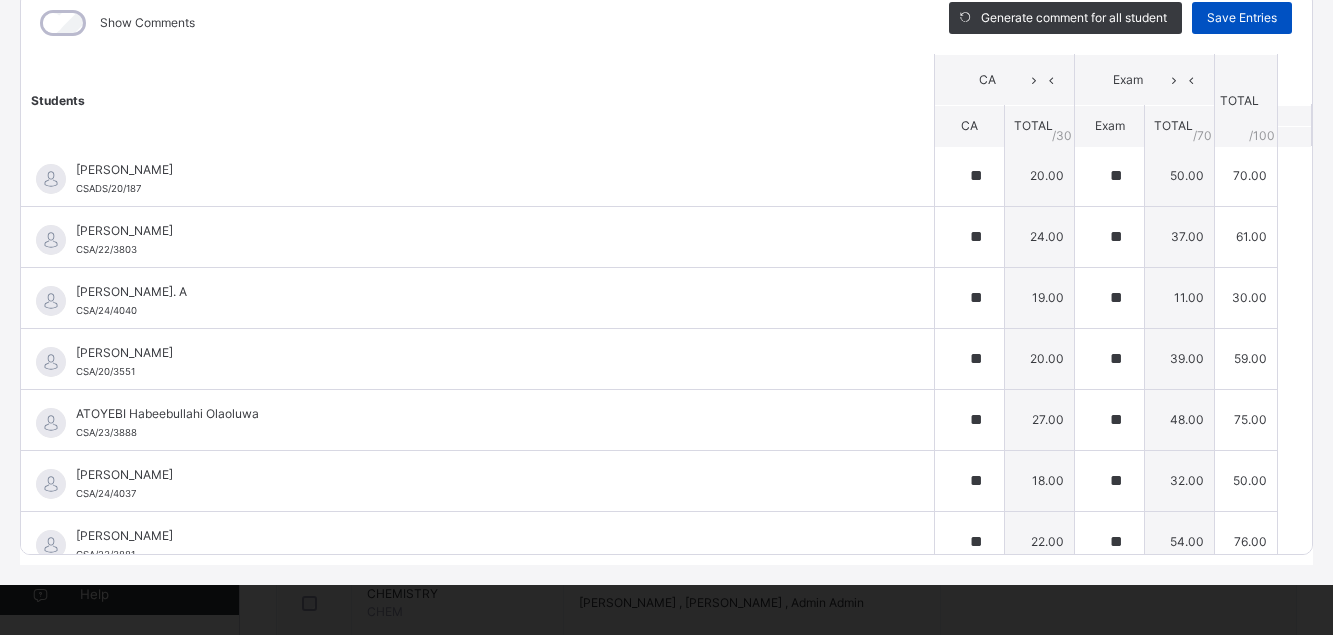 click on "Save Entries" at bounding box center (1242, 18) 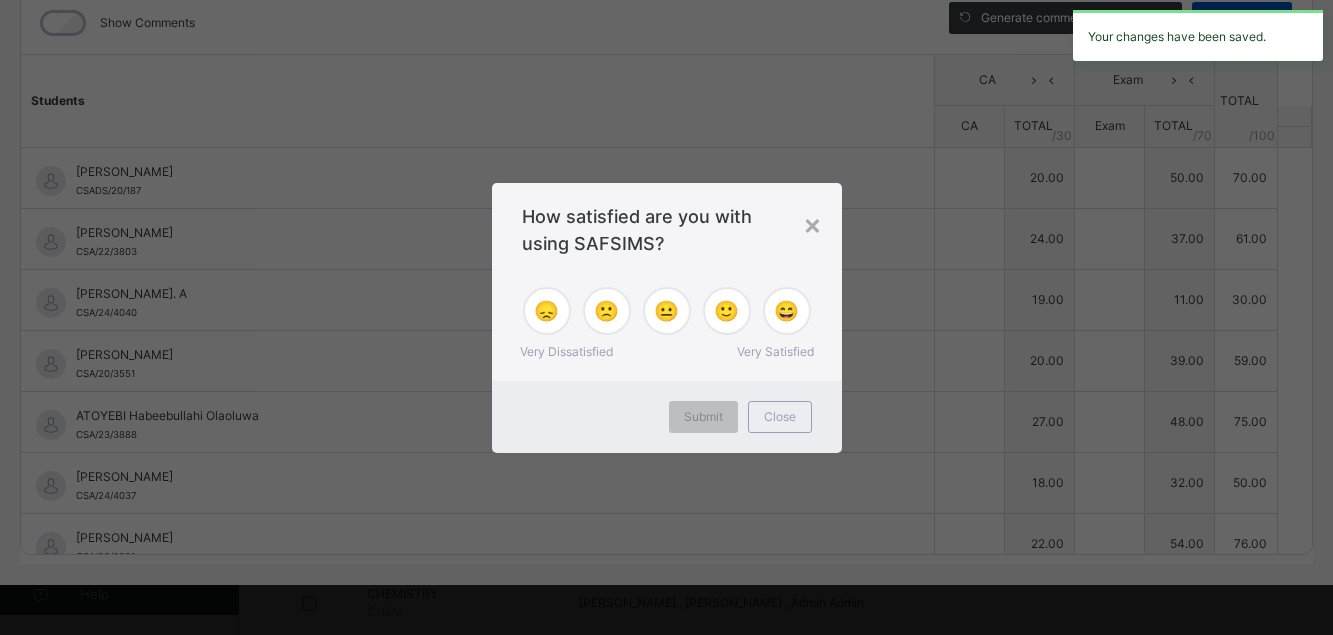 click on "×" at bounding box center (812, 224) 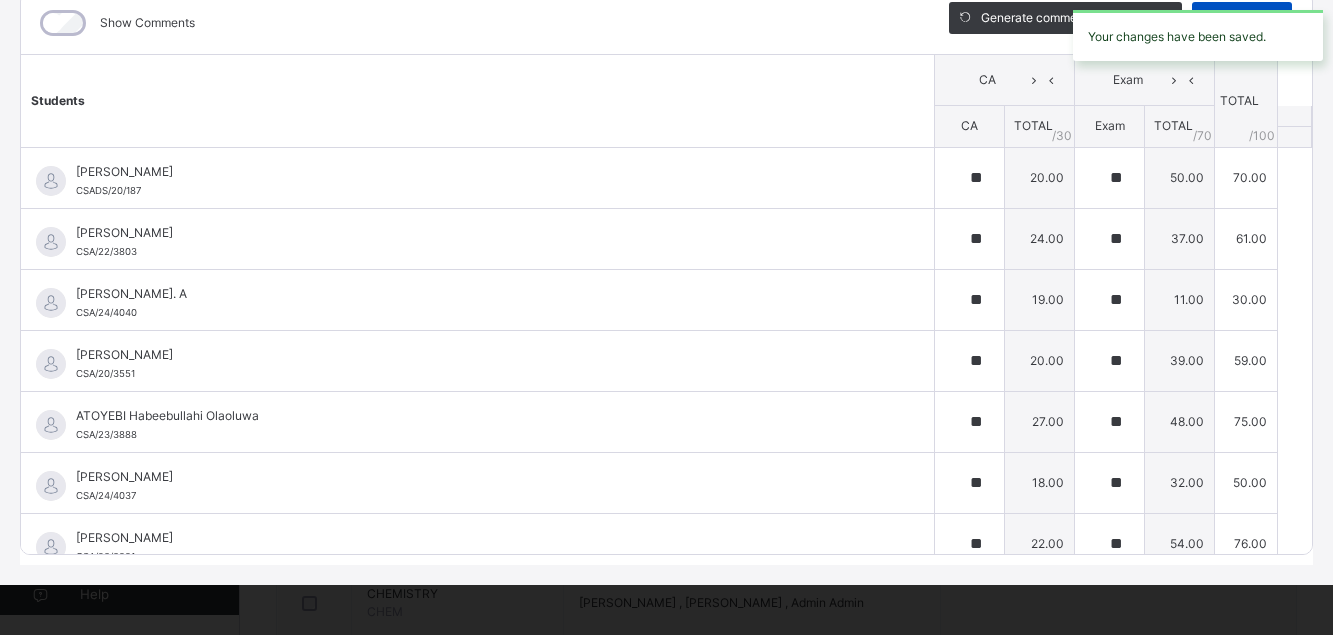 type on "**" 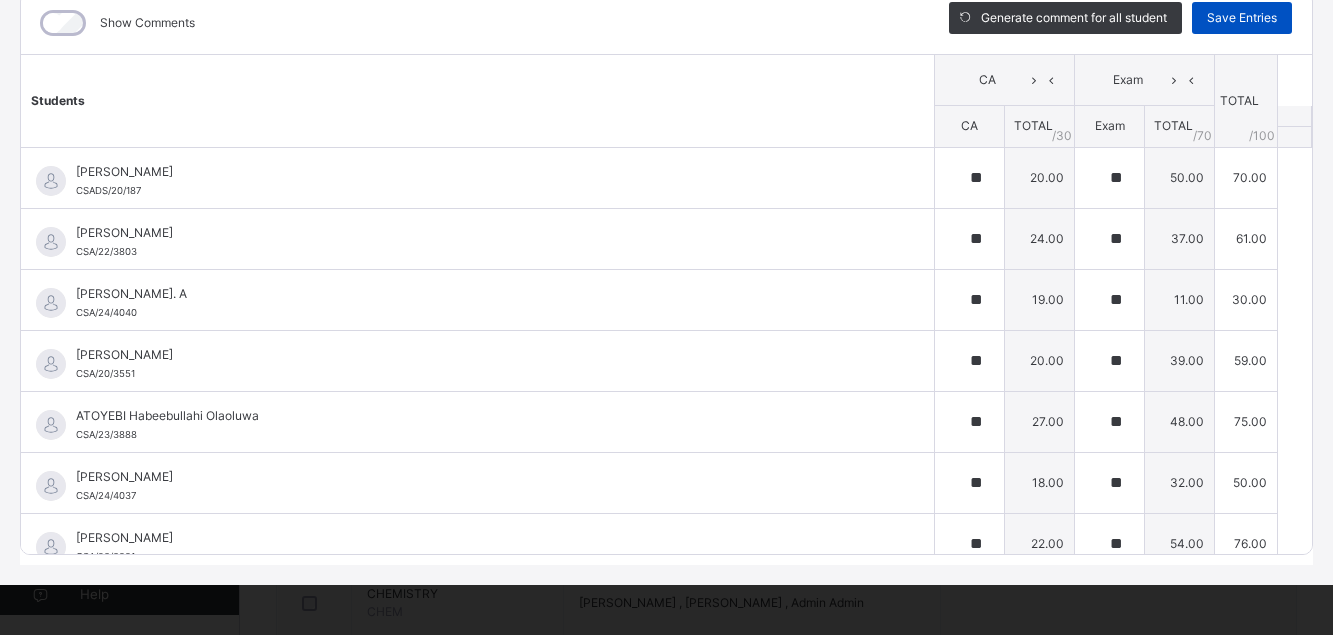 click on "Save Entries" at bounding box center (1242, 18) 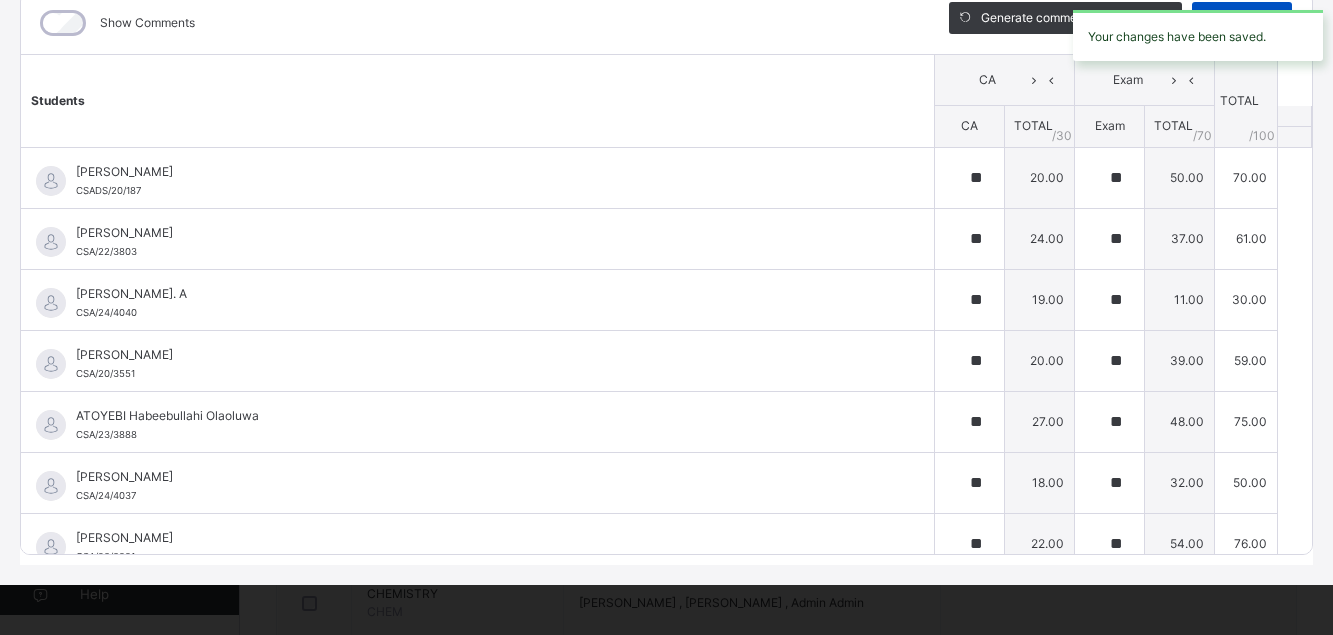 type on "**" 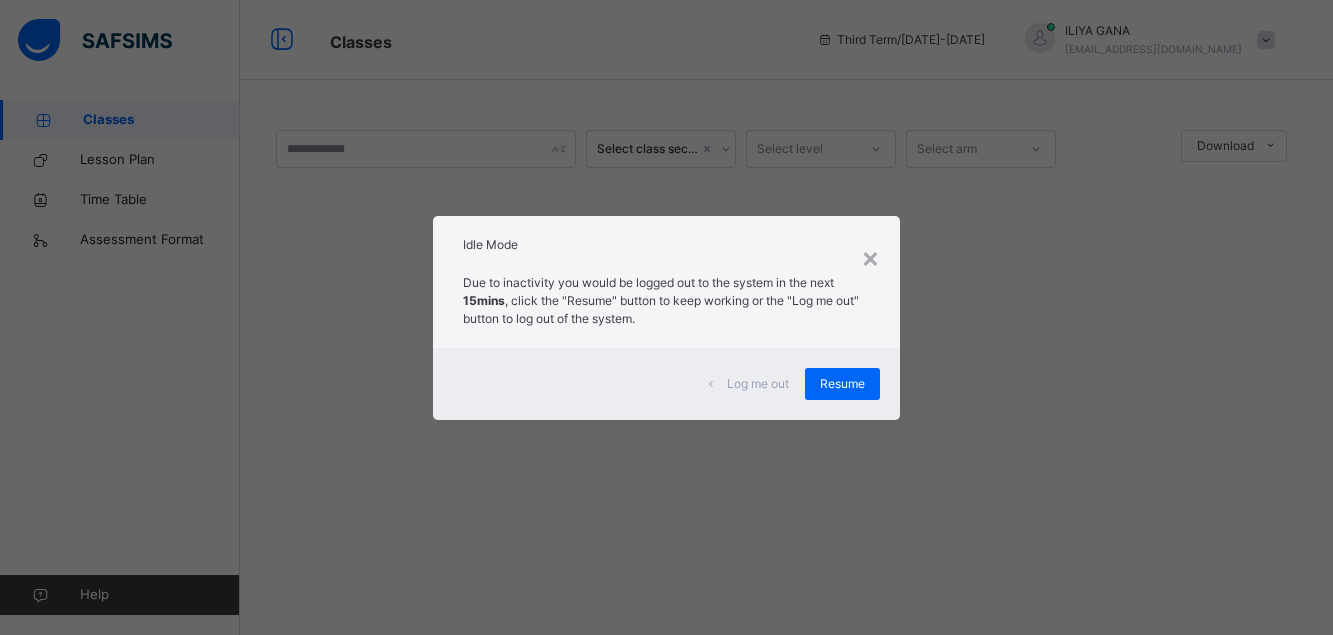 scroll, scrollTop: 0, scrollLeft: 0, axis: both 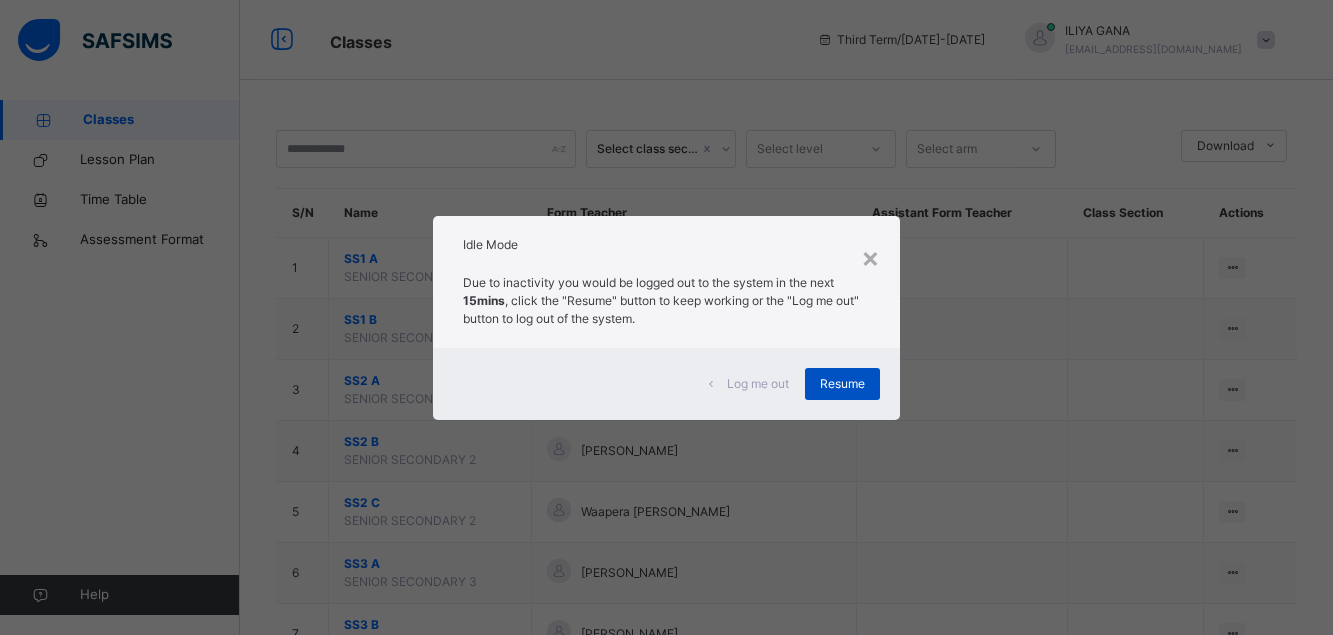 click on "Resume" at bounding box center [842, 384] 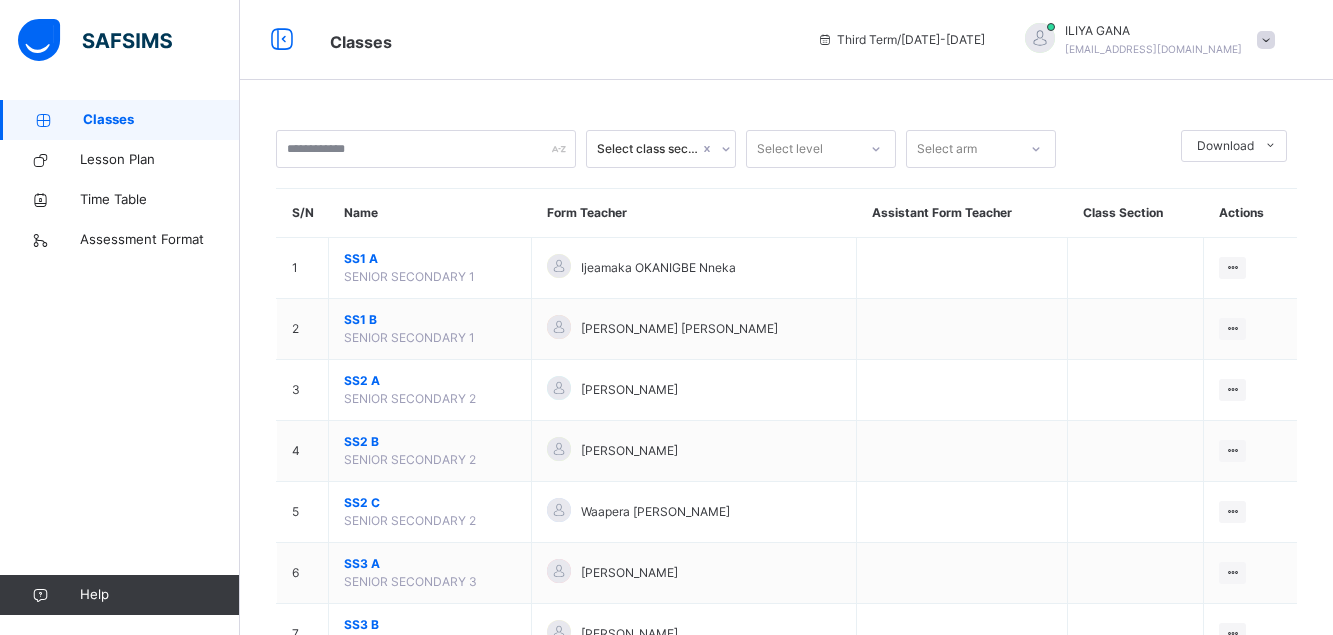 scroll, scrollTop: 98, scrollLeft: 0, axis: vertical 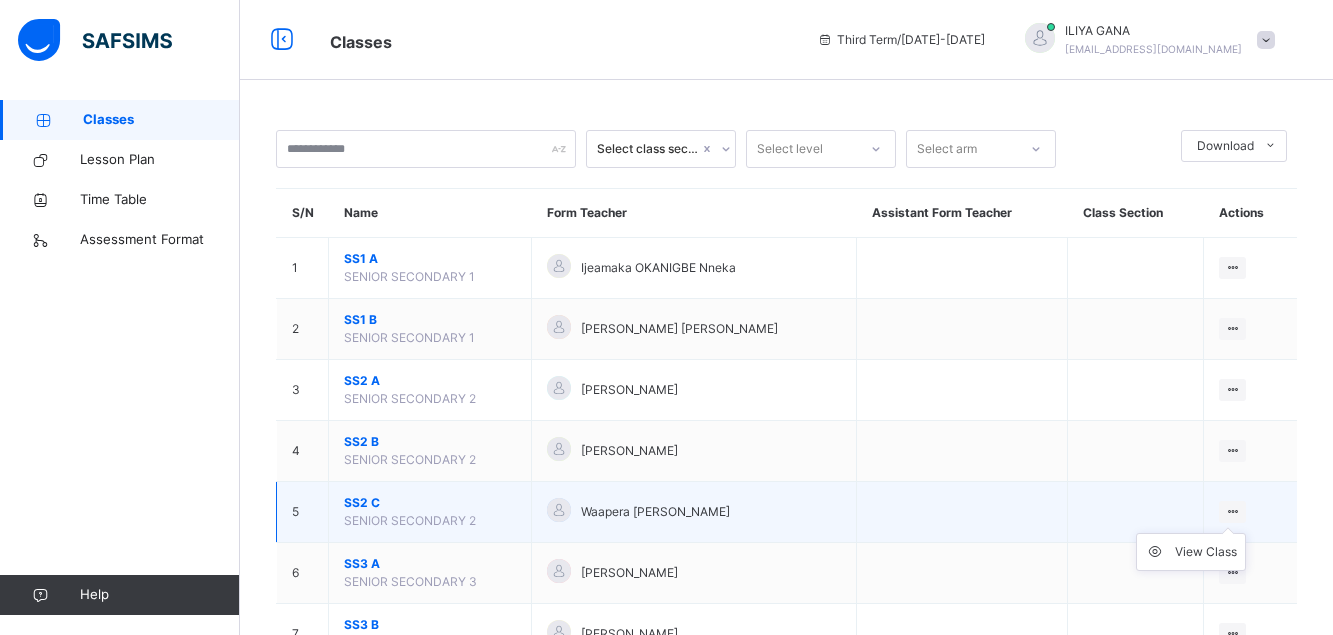 click on "View Class" at bounding box center (1191, 552) 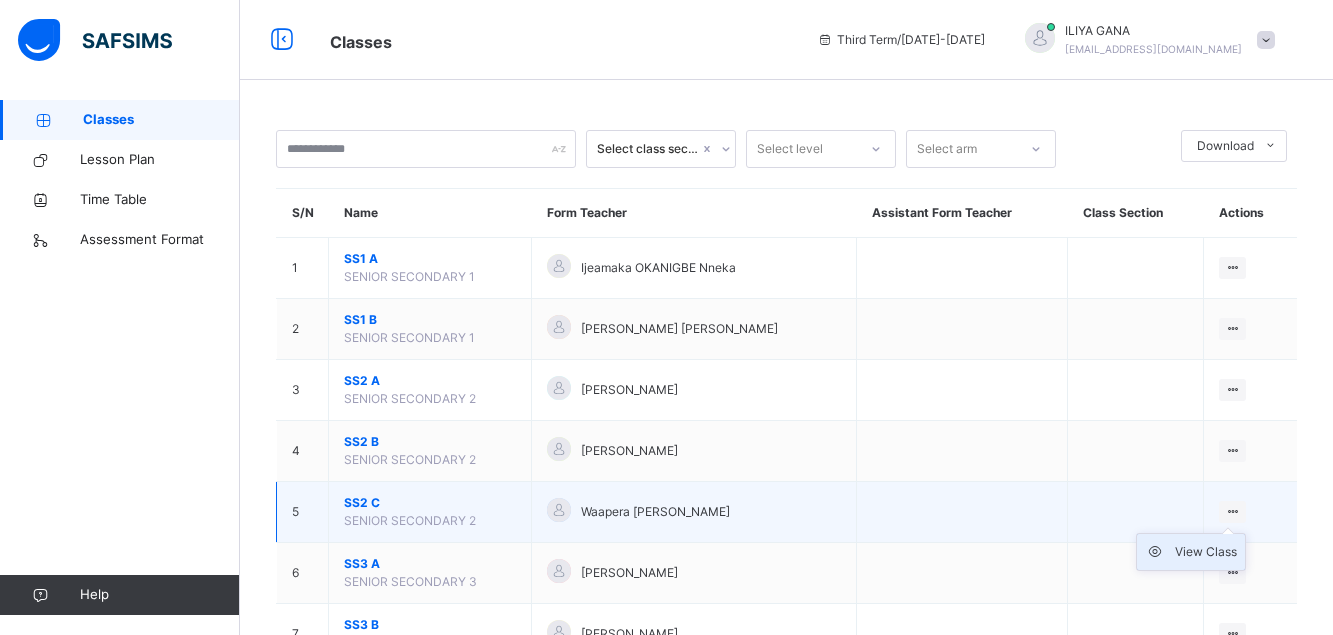 click on "View Class" at bounding box center (1206, 552) 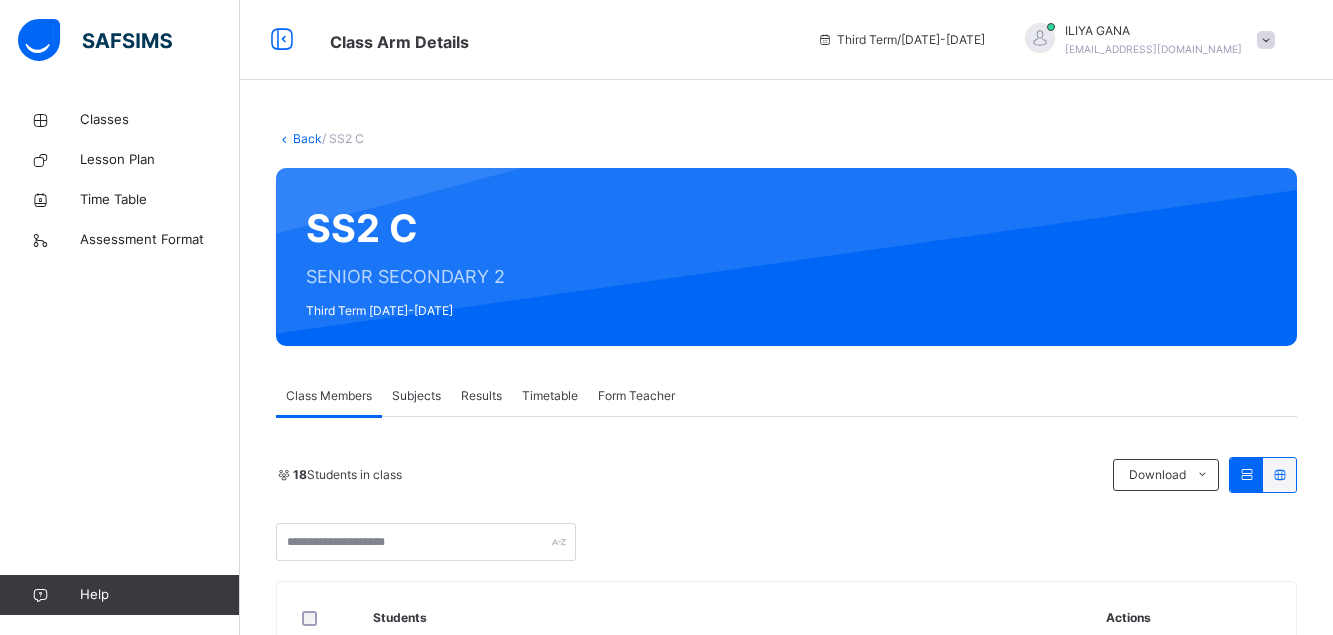 click on "Subjects" at bounding box center [416, 396] 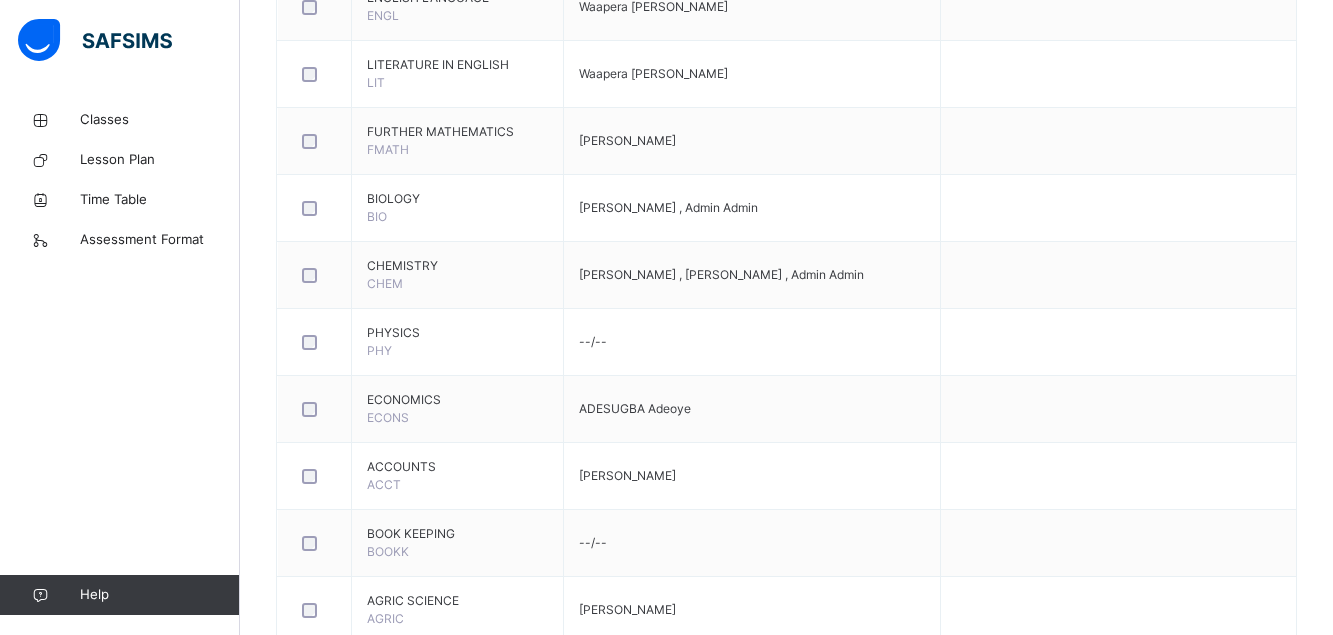 scroll, scrollTop: 1730, scrollLeft: 0, axis: vertical 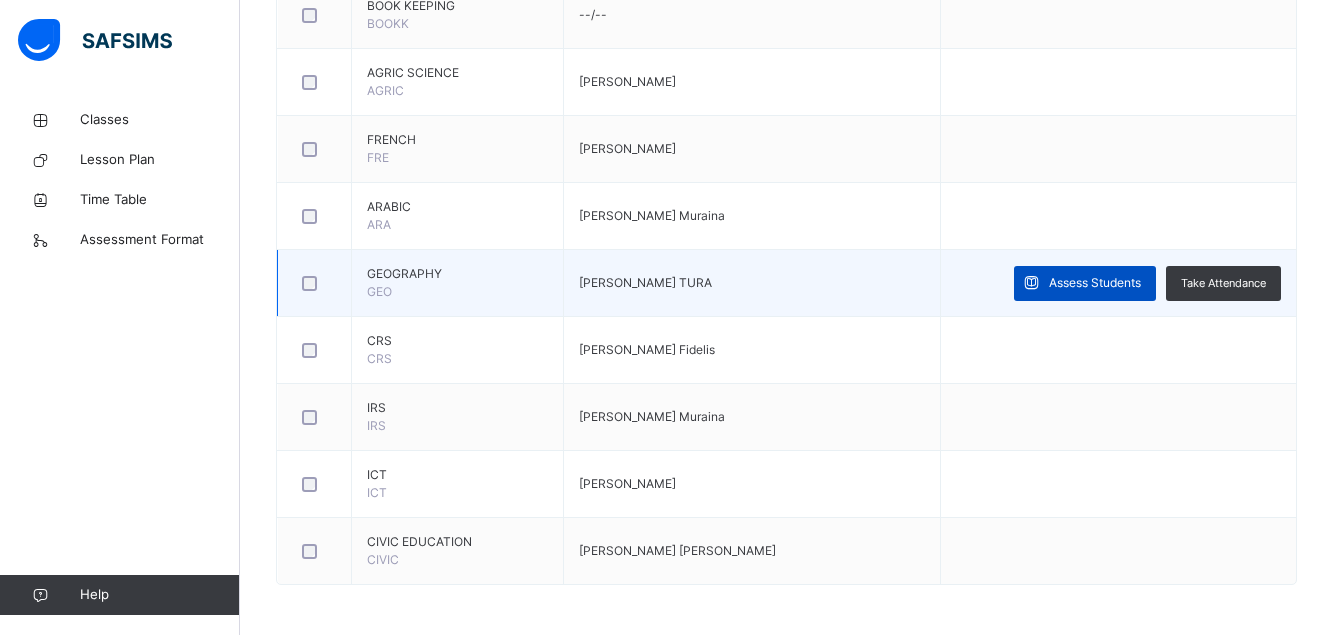 click on "Assess Students" at bounding box center [1085, 283] 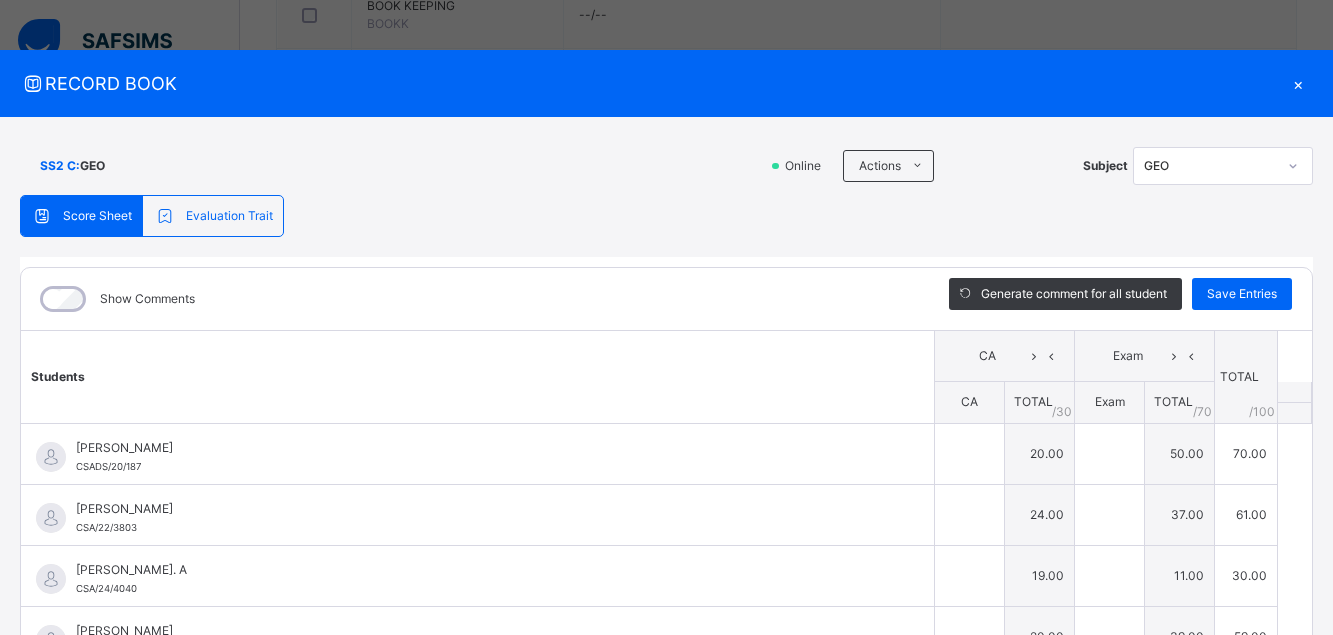 type on "**" 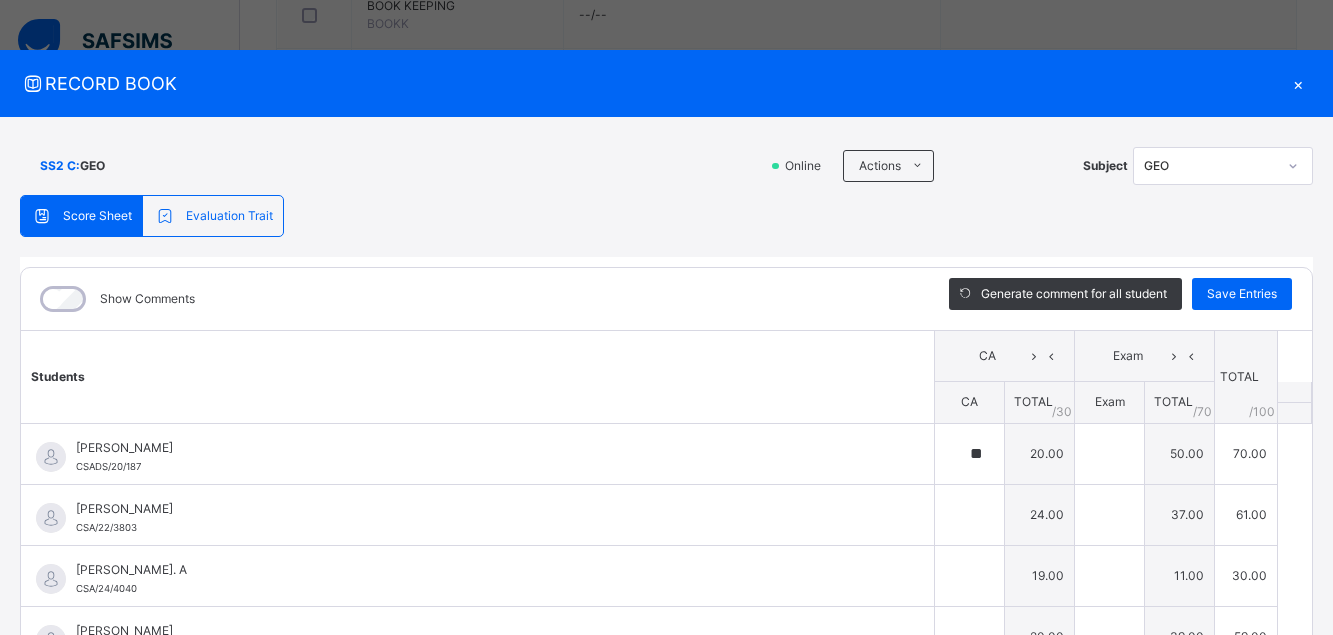 type on "**" 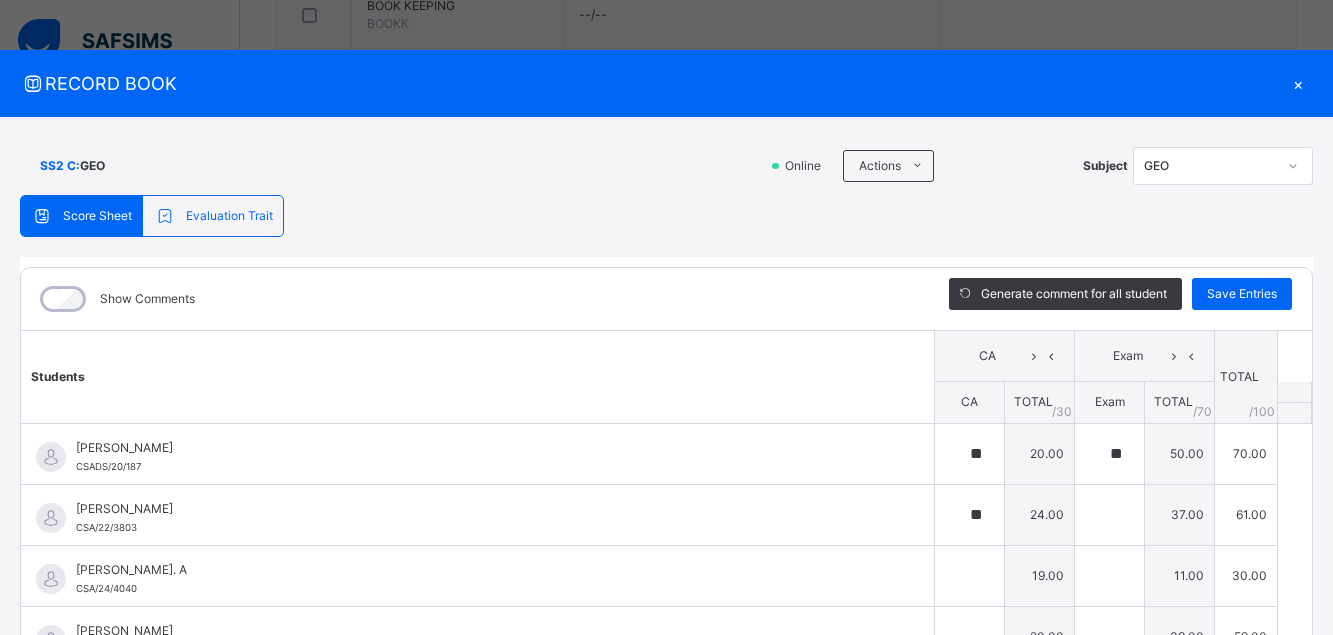 type on "**" 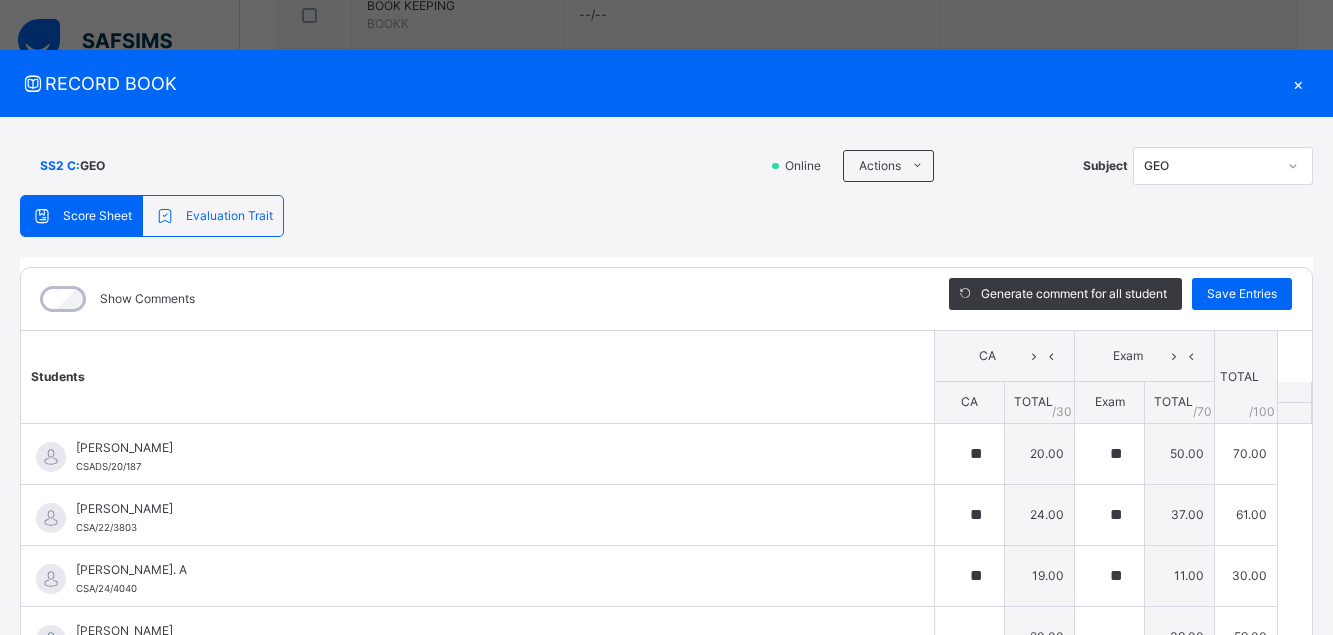 type on "**" 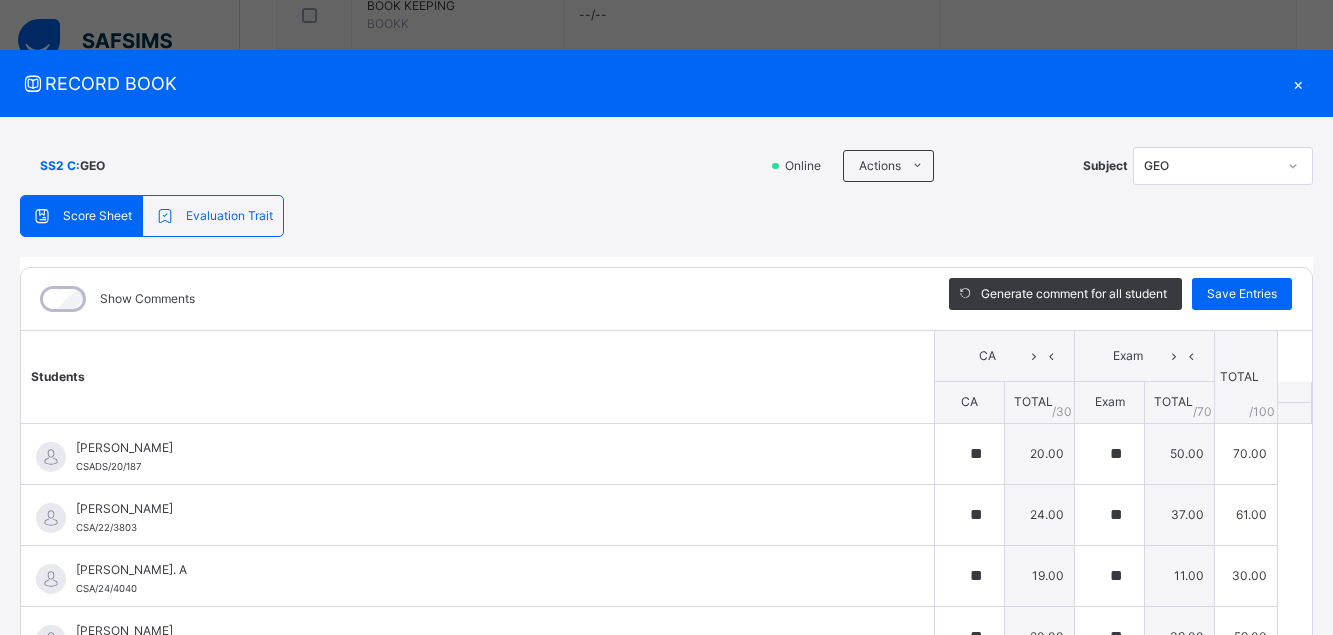 type on "**" 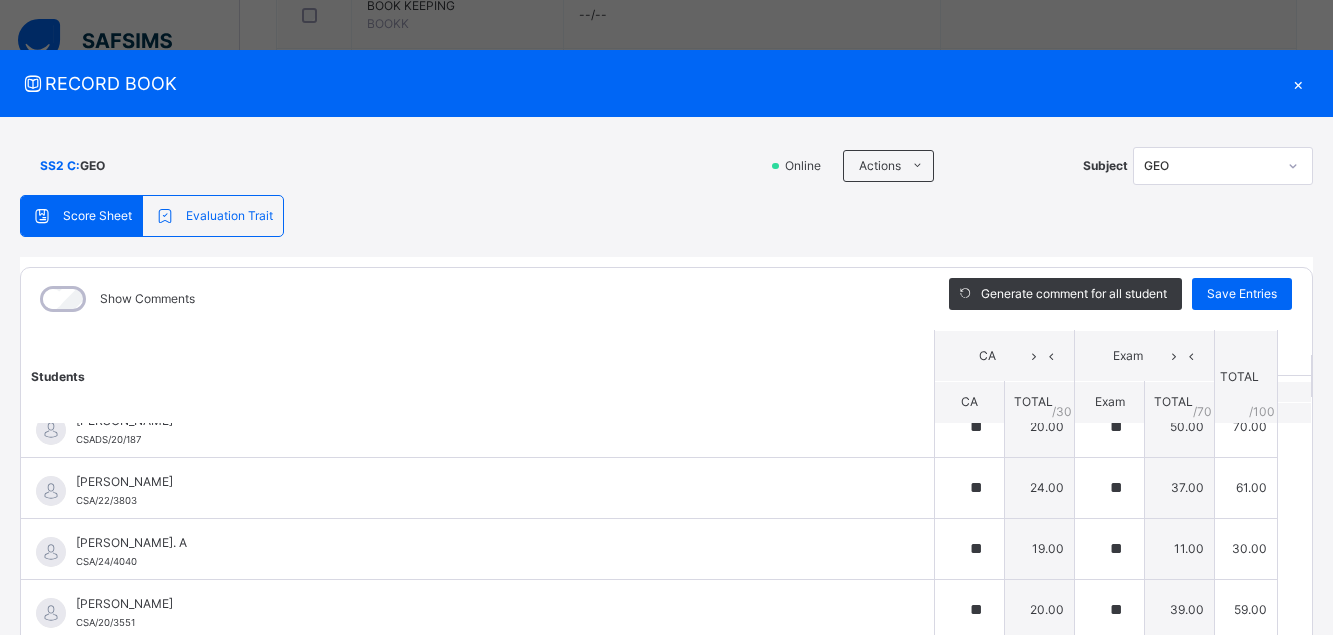 scroll, scrollTop: 0, scrollLeft: 0, axis: both 